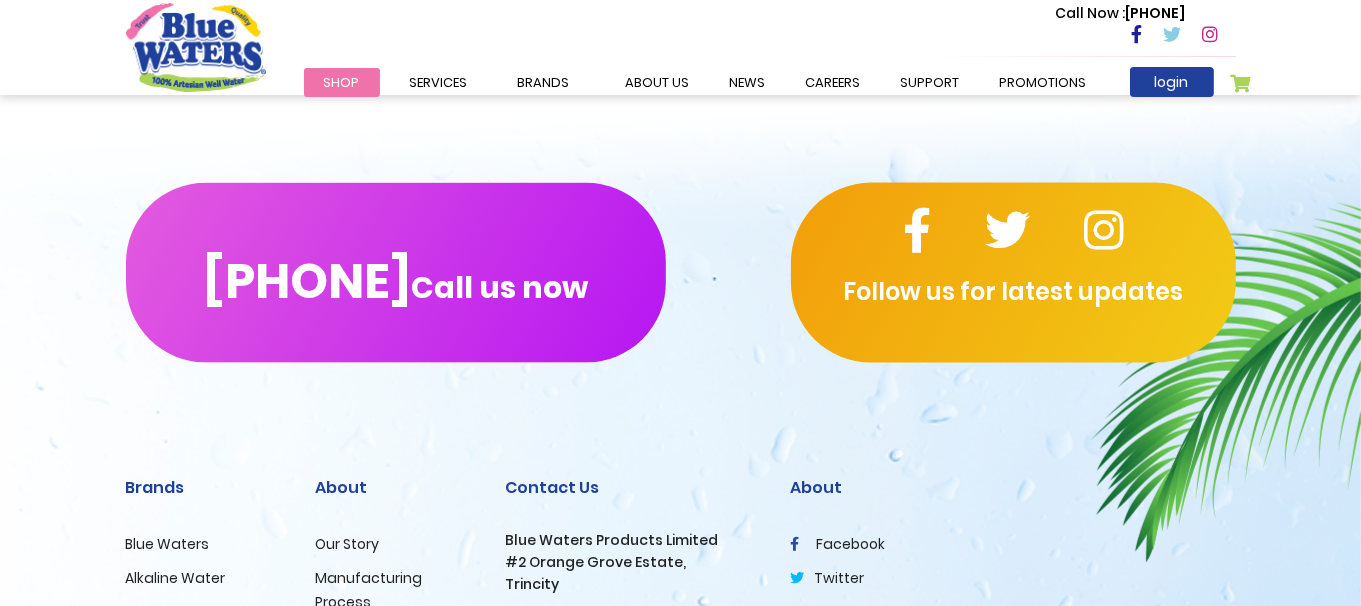 scroll, scrollTop: 2758, scrollLeft: 0, axis: vertical 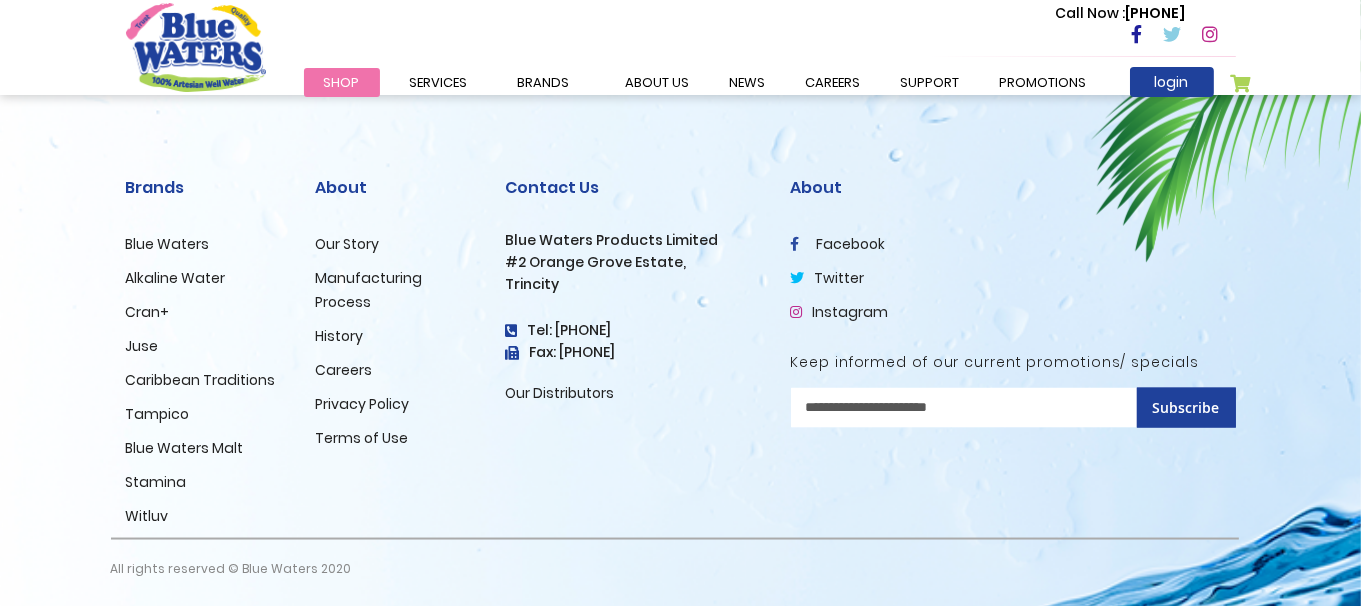 drag, startPoint x: 596, startPoint y: 329, endPoint x: 675, endPoint y: 328, distance: 79.00633 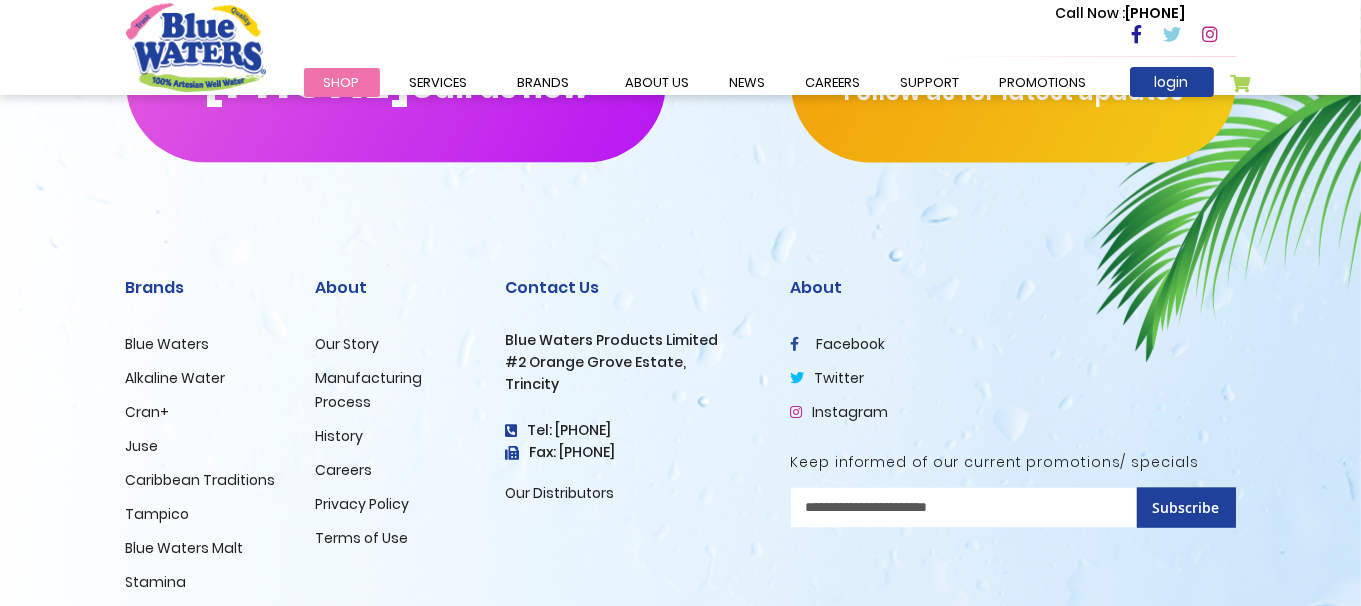 scroll, scrollTop: 2559, scrollLeft: 0, axis: vertical 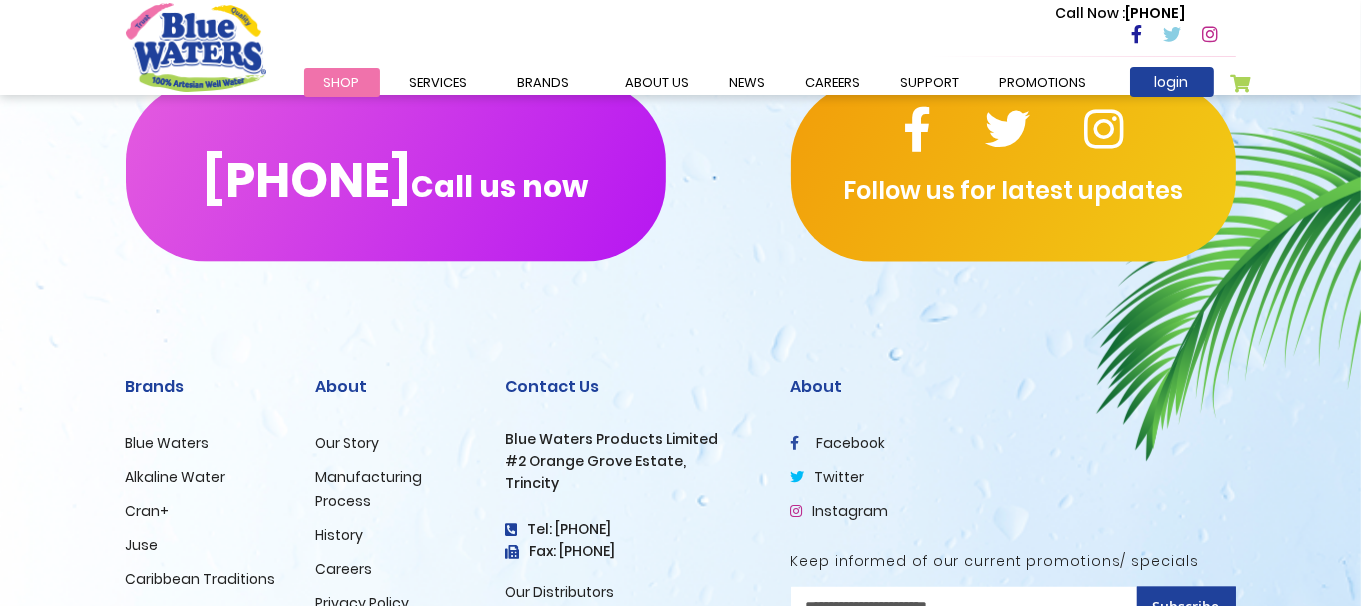 copy on "[PHONE]" 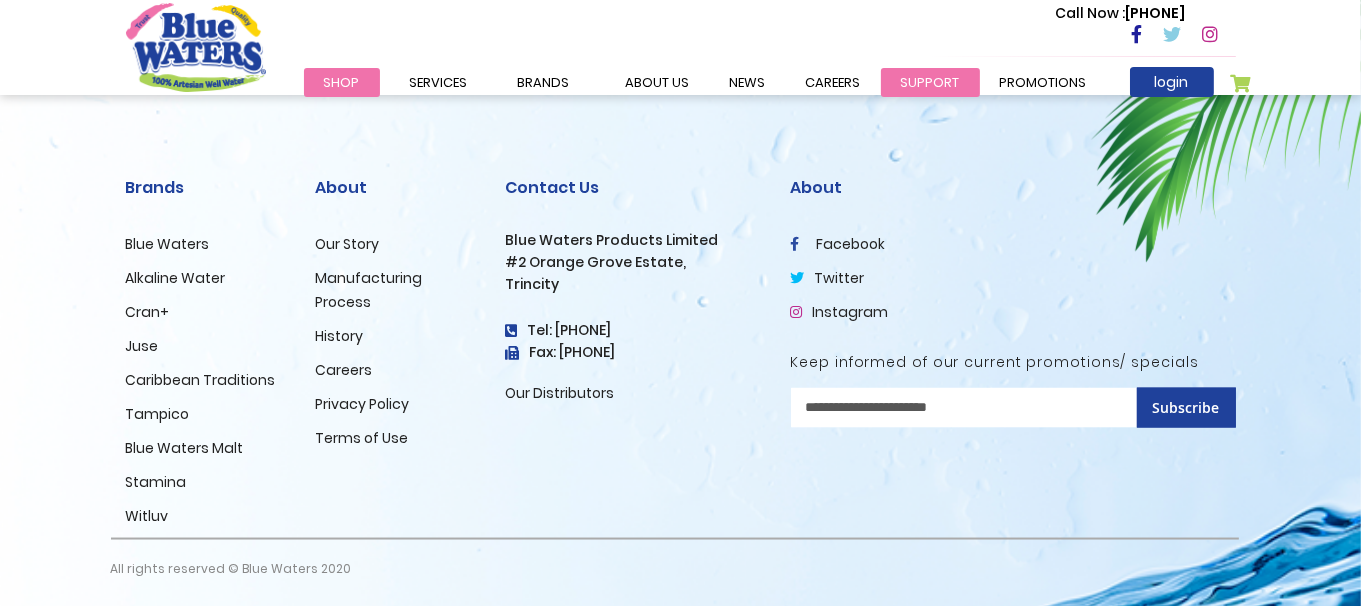 click on "support" at bounding box center [930, 82] 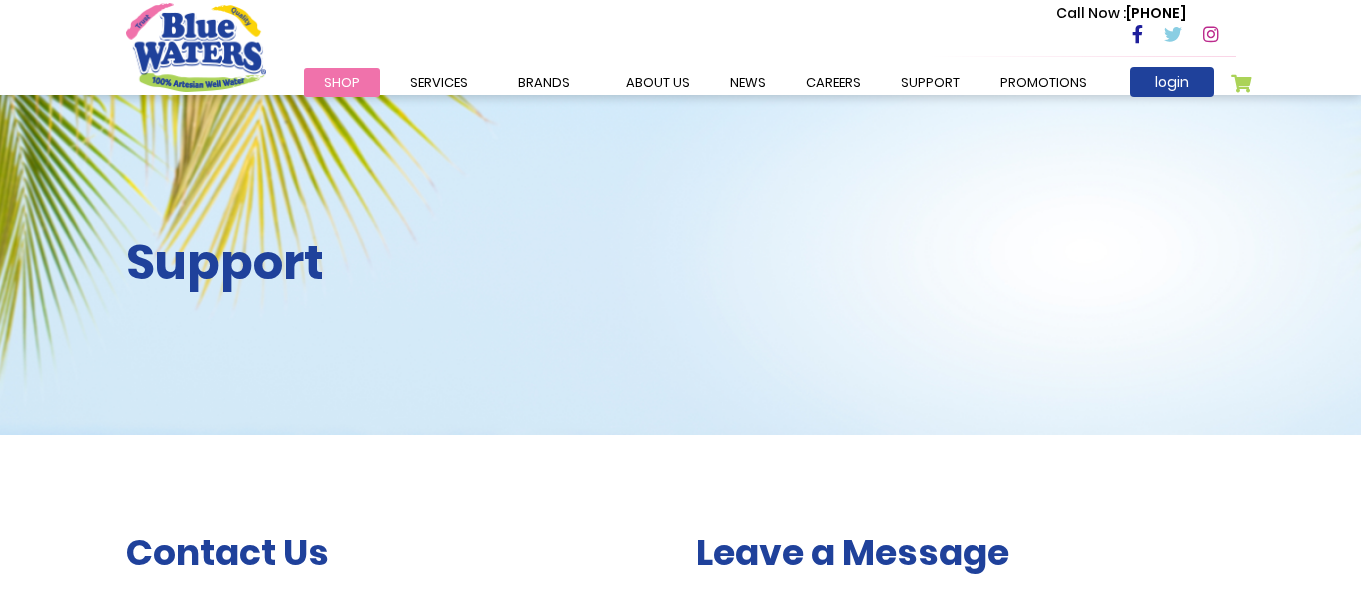 scroll, scrollTop: 0, scrollLeft: 0, axis: both 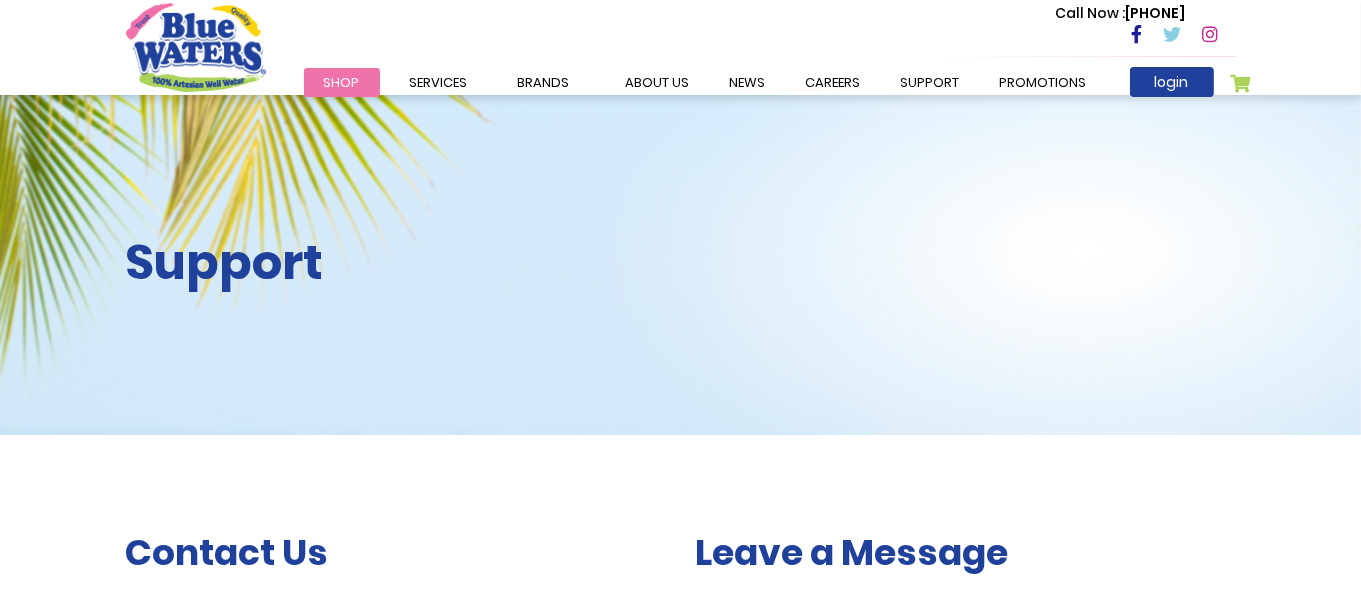 click on "Promotions" at bounding box center [1043, 82] 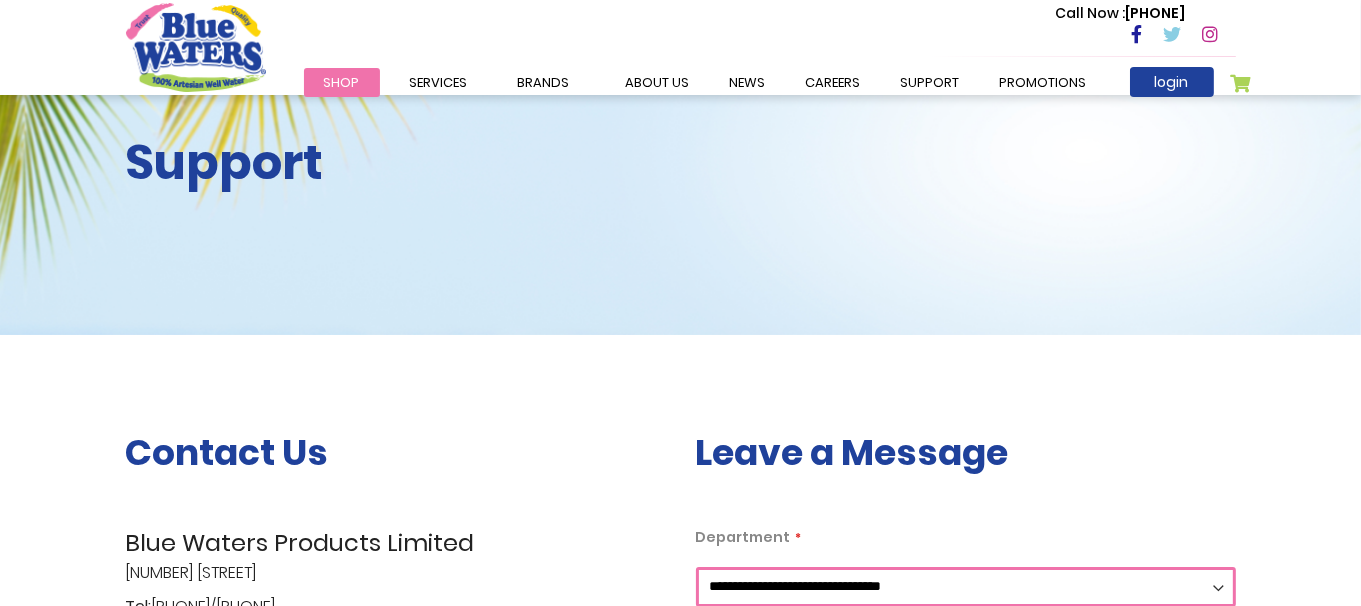 scroll, scrollTop: 199, scrollLeft: 0, axis: vertical 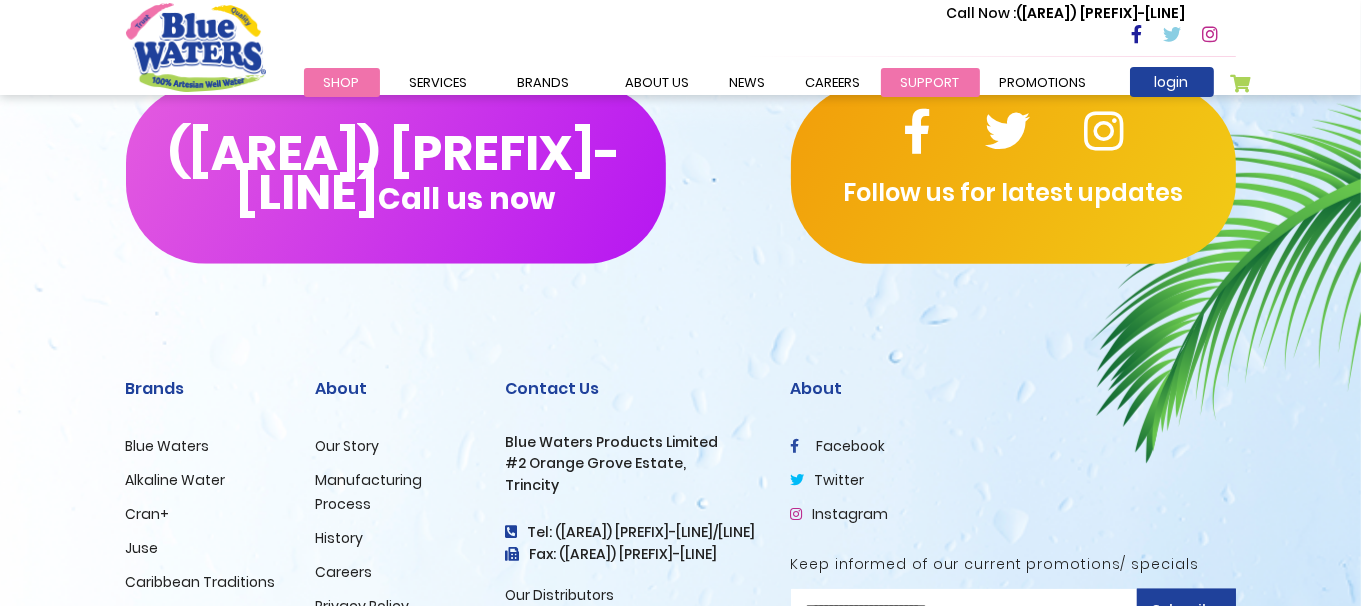 click on "support" at bounding box center [930, 82] 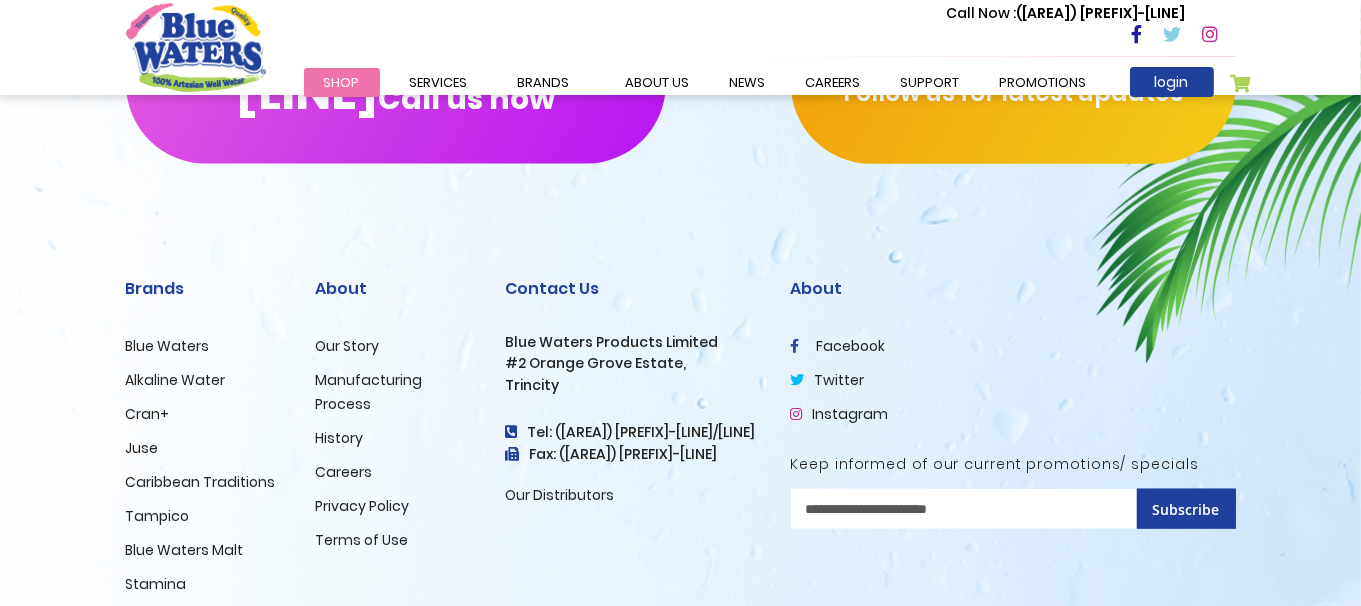 scroll, scrollTop: 2149, scrollLeft: 0, axis: vertical 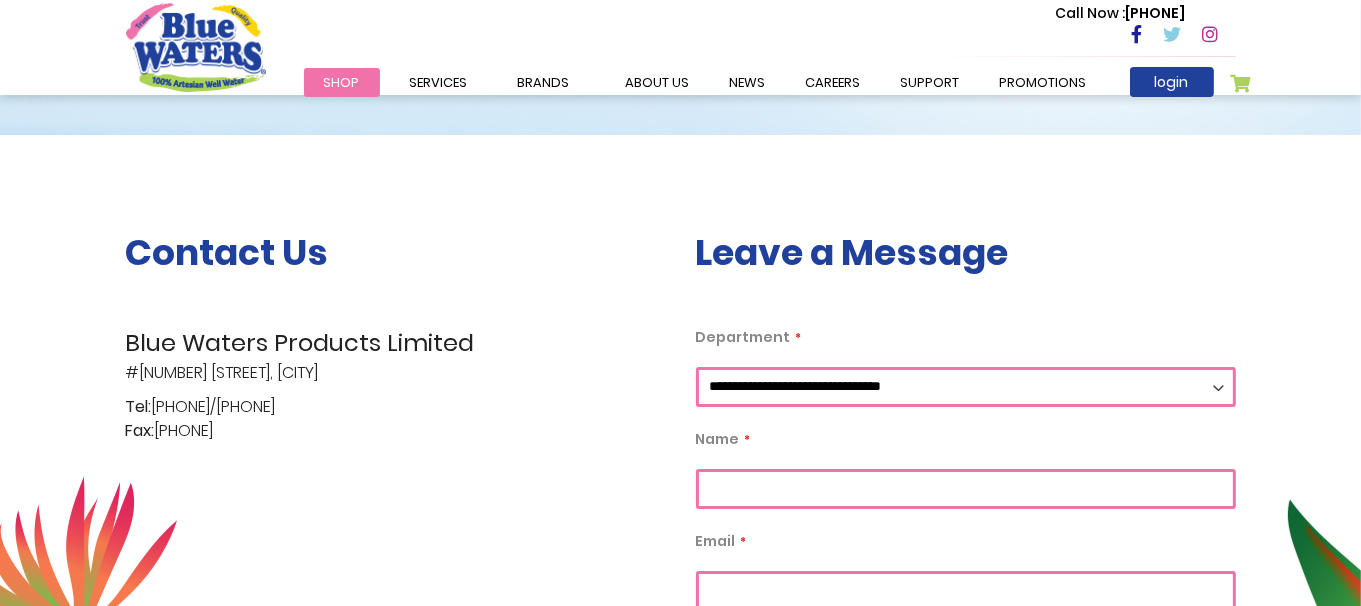 click on "**********" at bounding box center [966, 387] 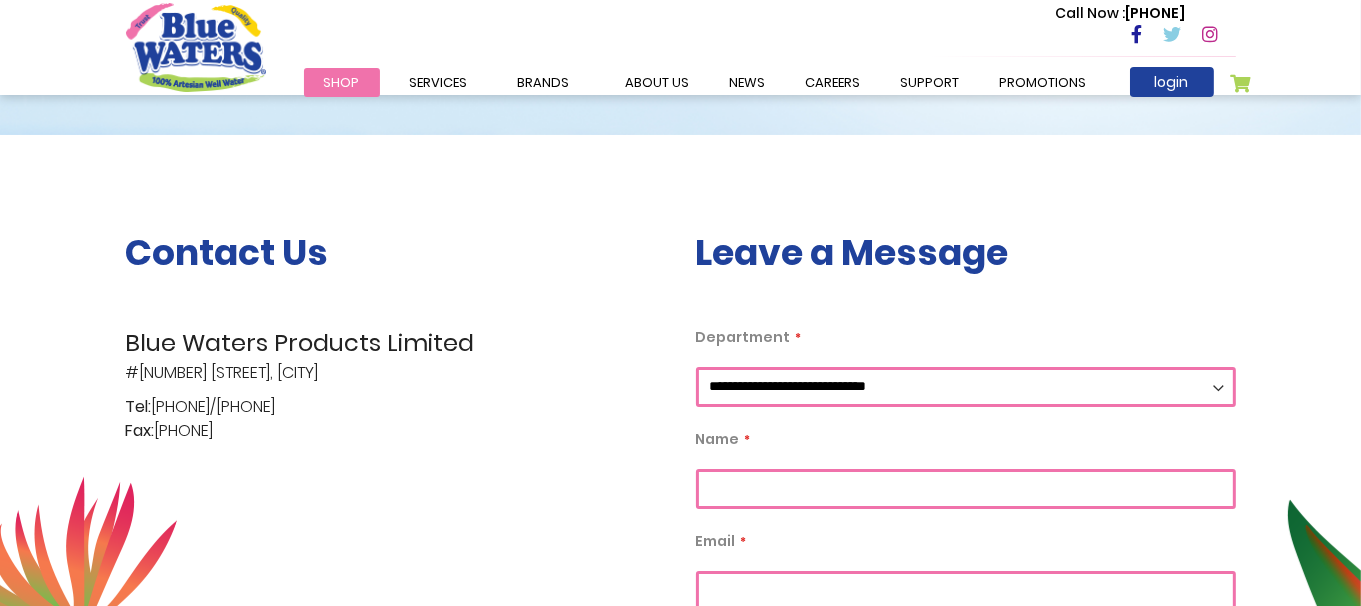 click on "Department" at bounding box center [966, 489] 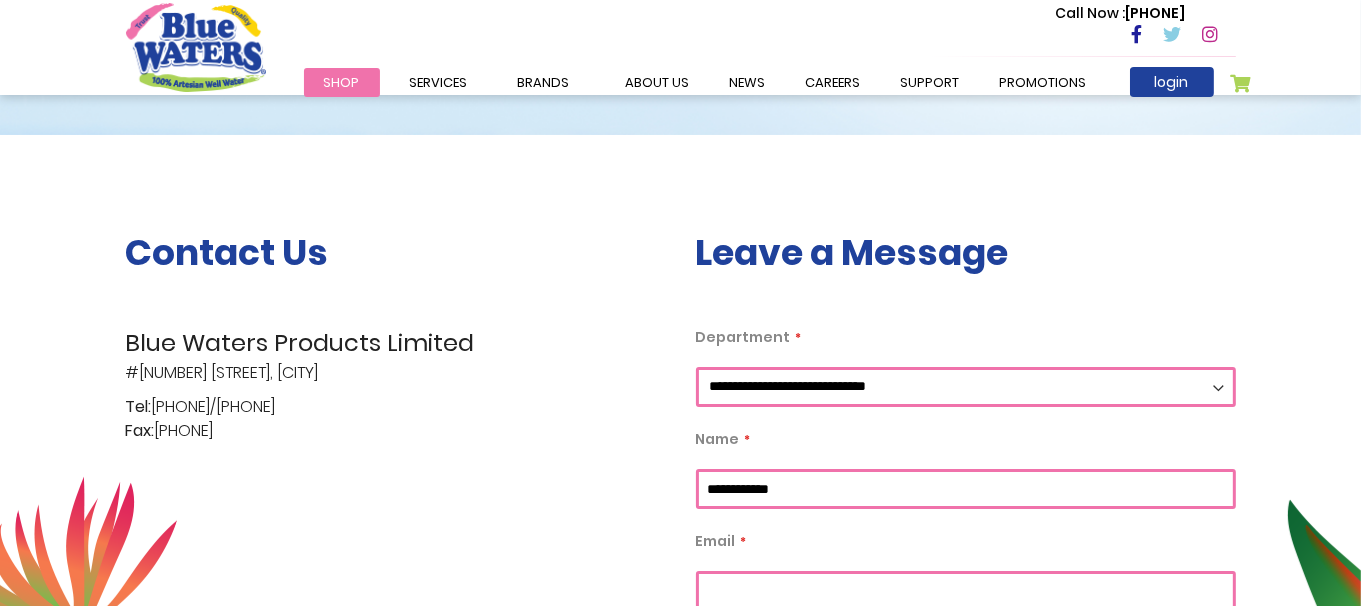 scroll, scrollTop: 500, scrollLeft: 0, axis: vertical 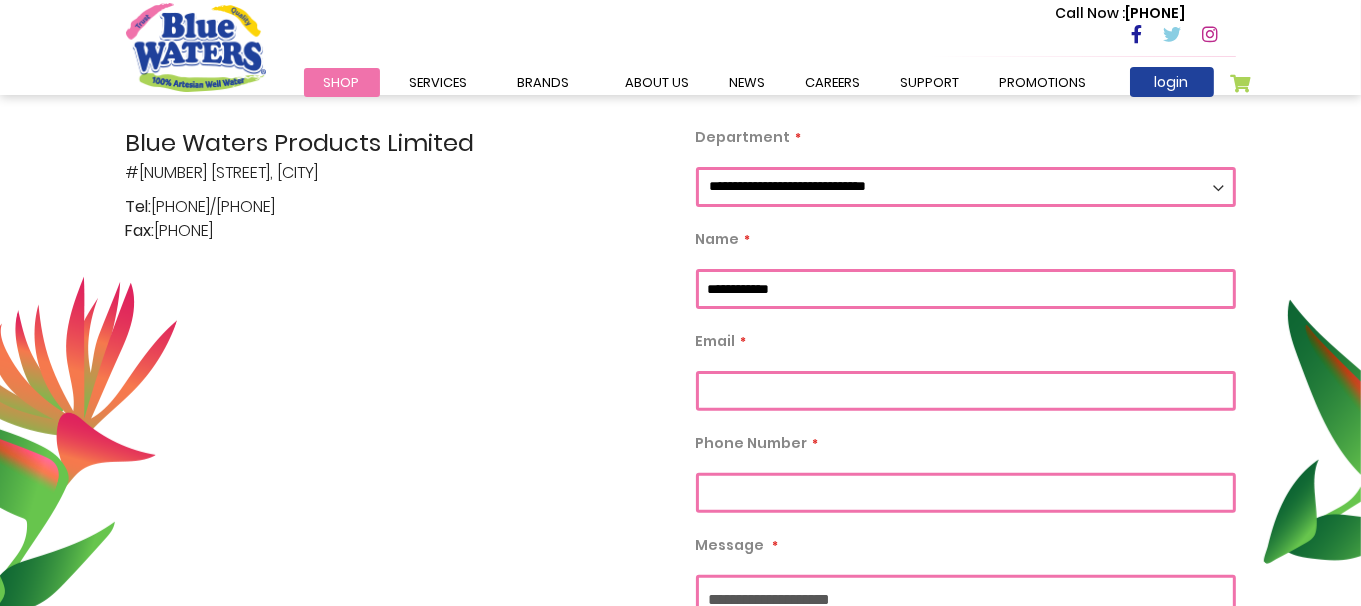 type on "**********" 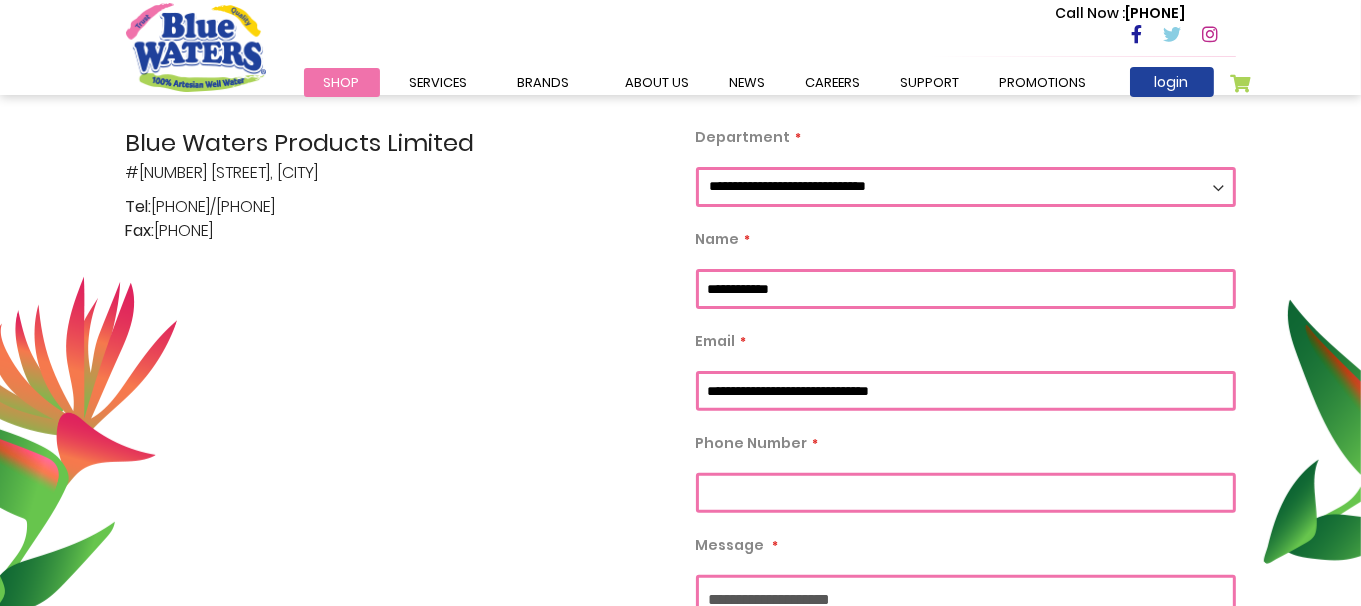 click on "Phone Number" at bounding box center (966, 493) 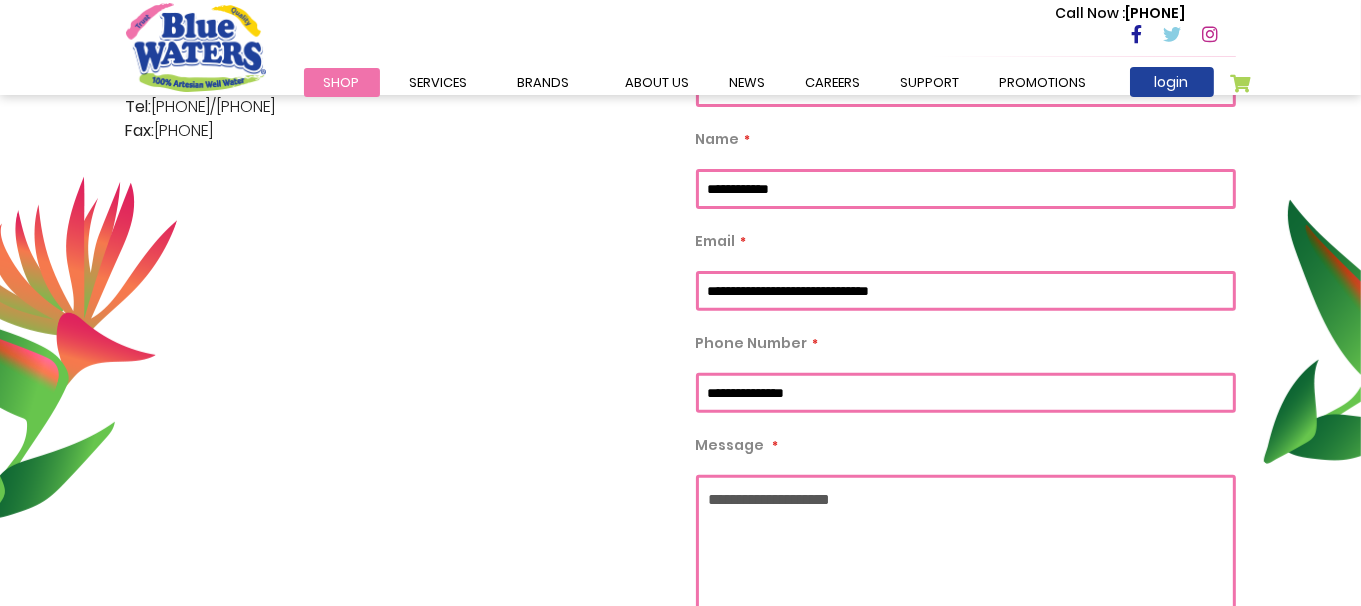 scroll, scrollTop: 699, scrollLeft: 0, axis: vertical 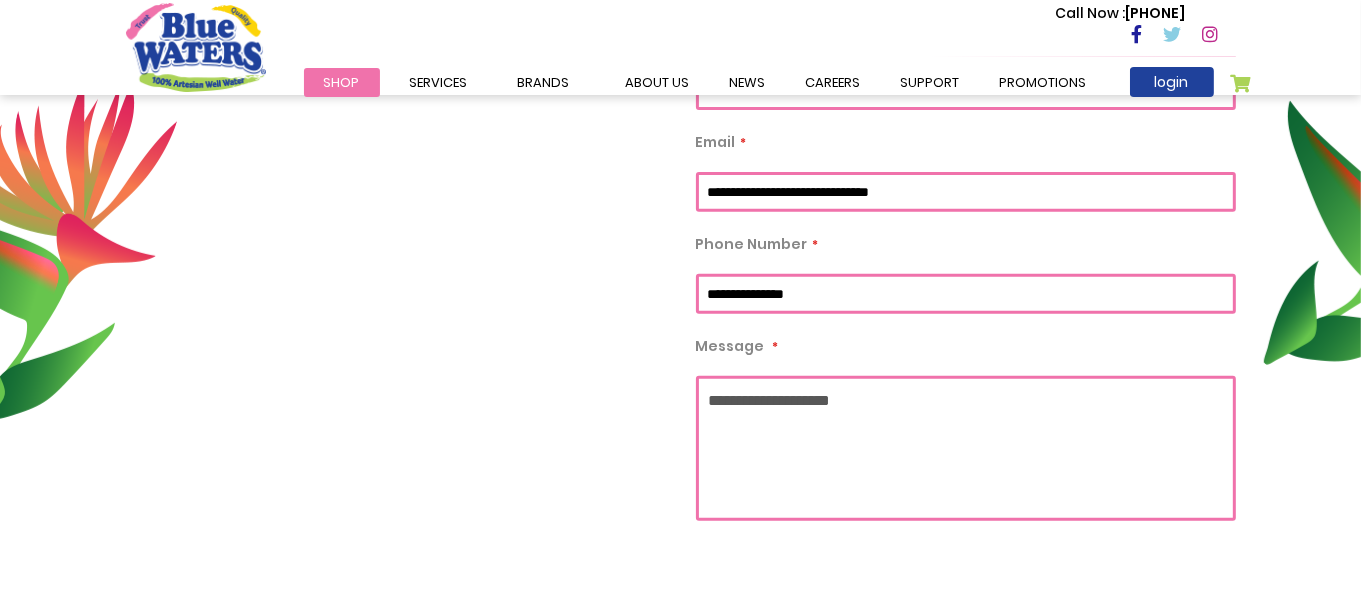 type on "**********" 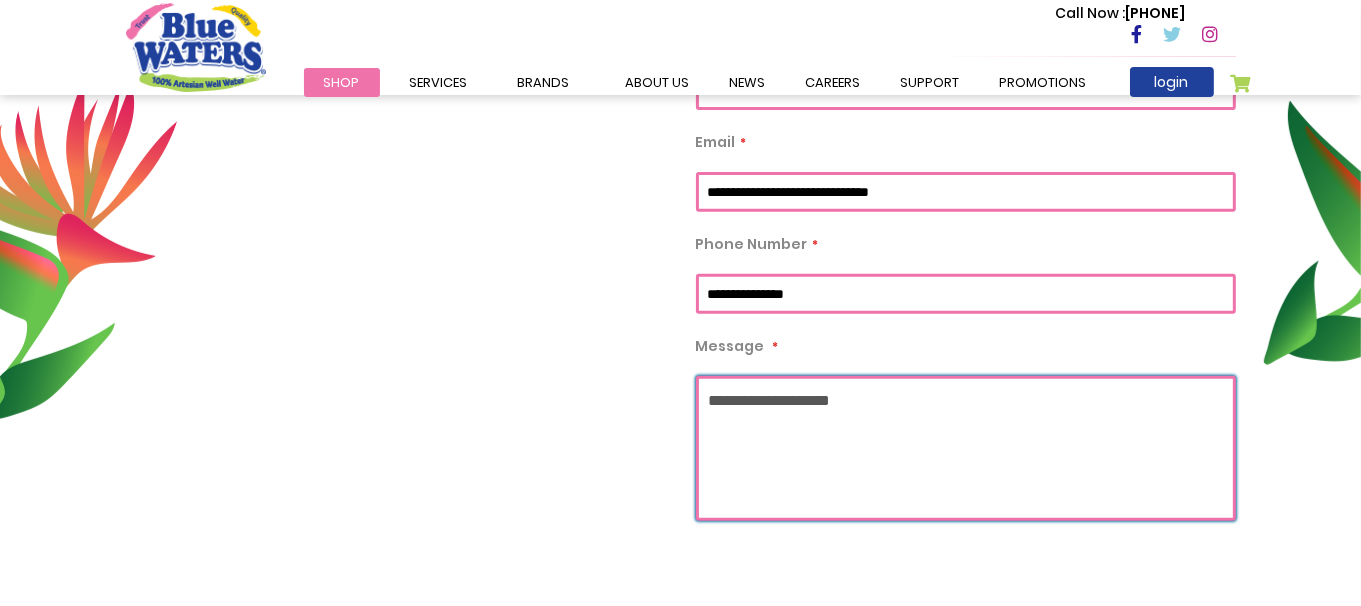 click on "Message" at bounding box center [966, 448] 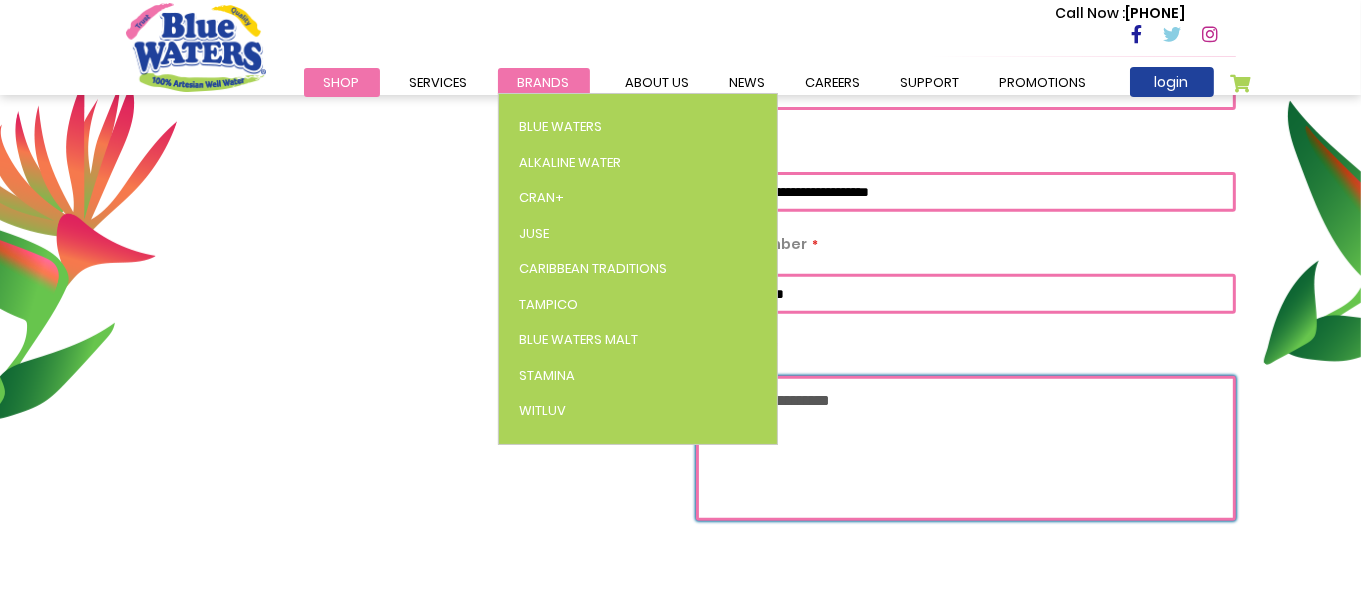 click on "Brands" at bounding box center (544, 82) 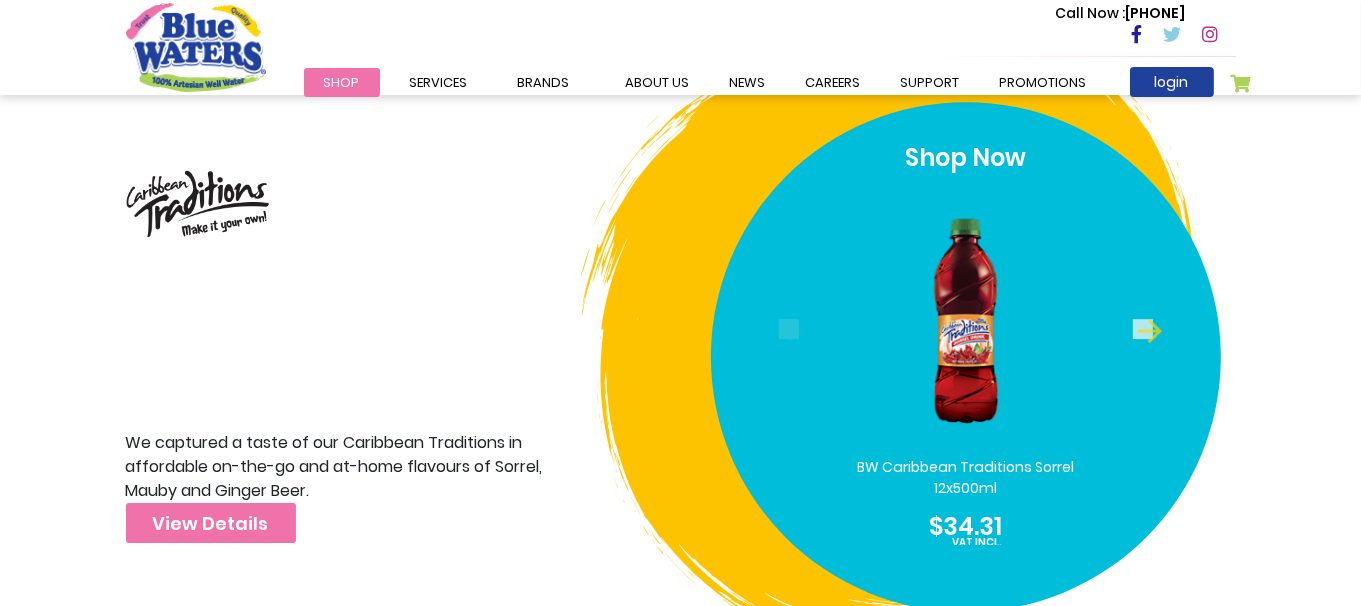 scroll, scrollTop: 6100, scrollLeft: 0, axis: vertical 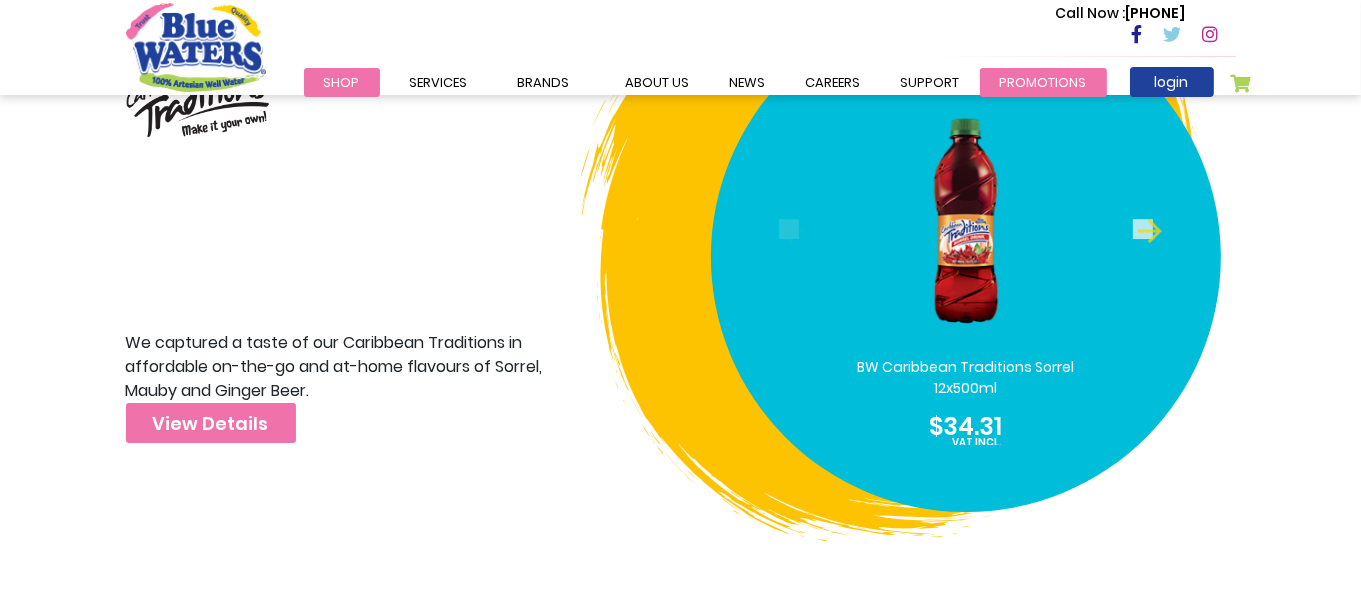 click on "Promotions" at bounding box center (1043, 82) 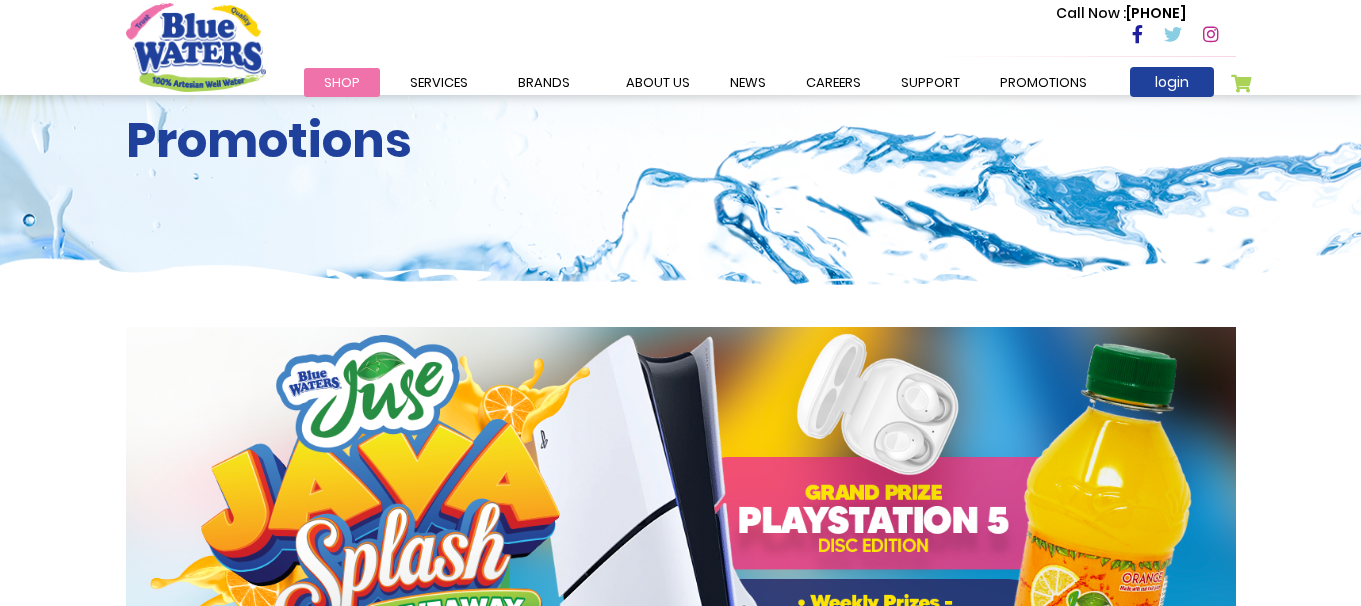 scroll, scrollTop: 0, scrollLeft: 0, axis: both 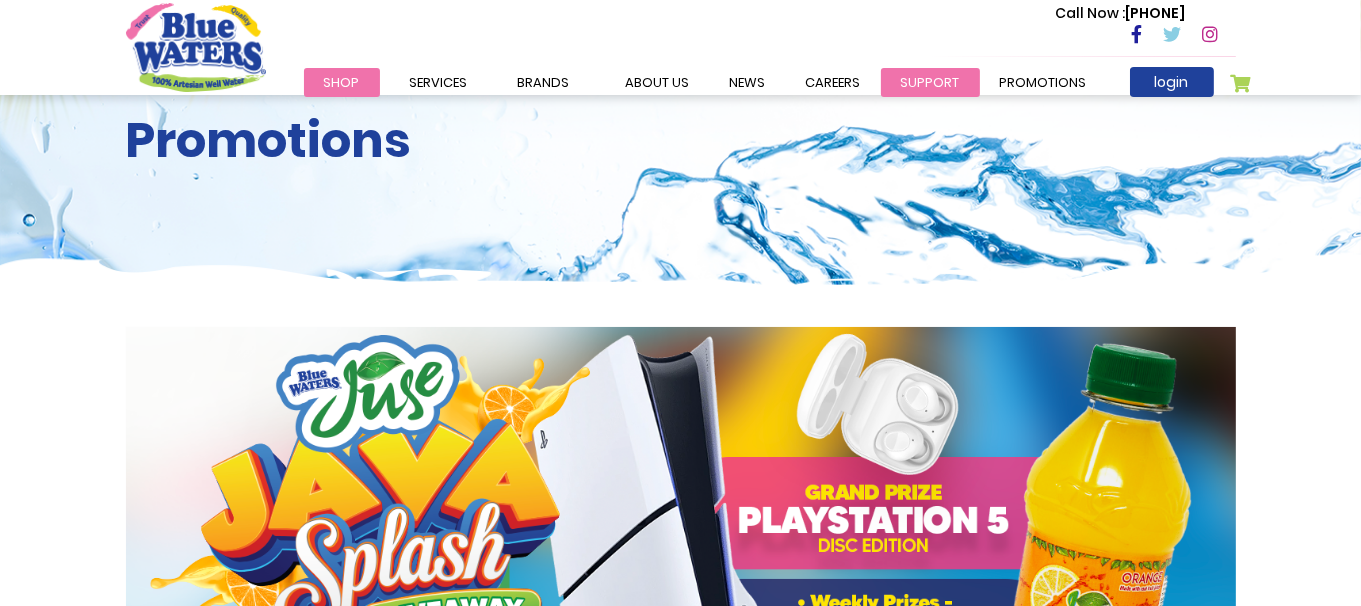 click on "support" at bounding box center (930, 82) 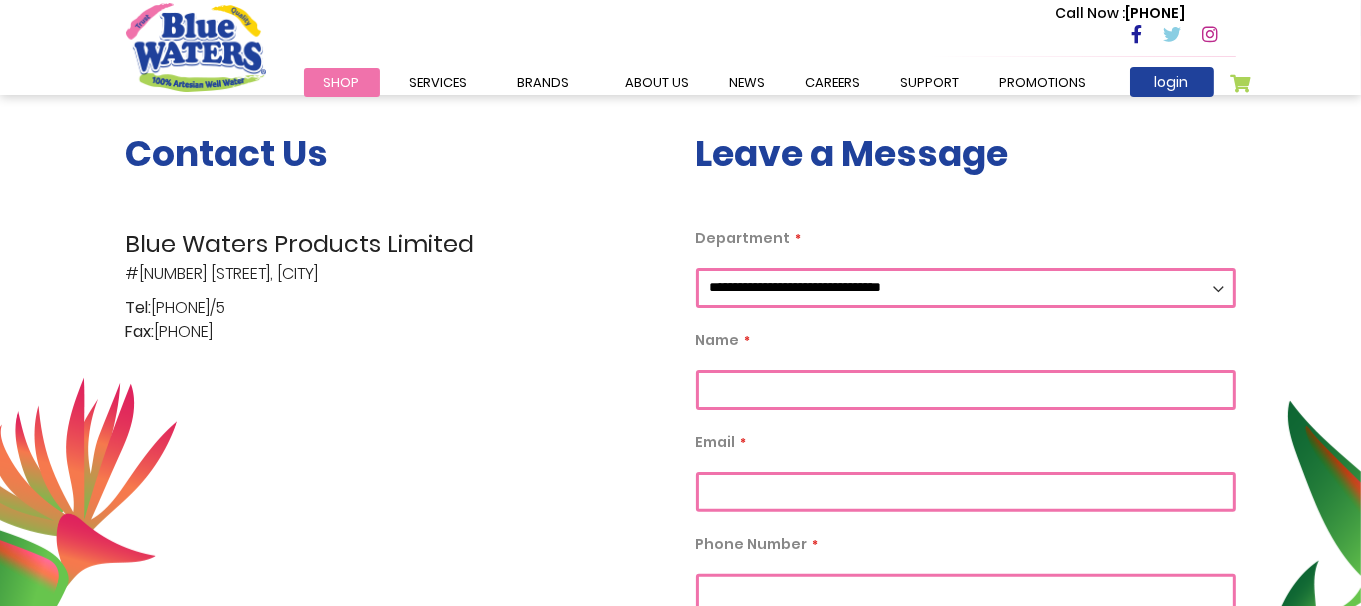 scroll, scrollTop: 500, scrollLeft: 0, axis: vertical 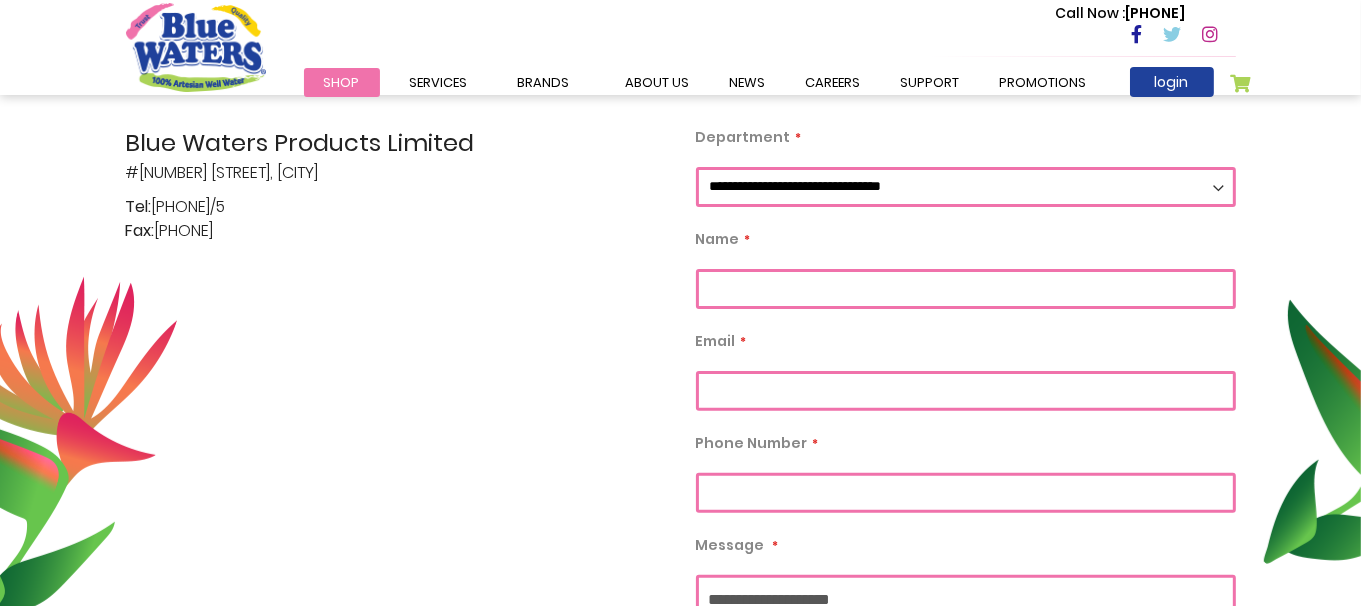 click on "**********" at bounding box center [966, 187] 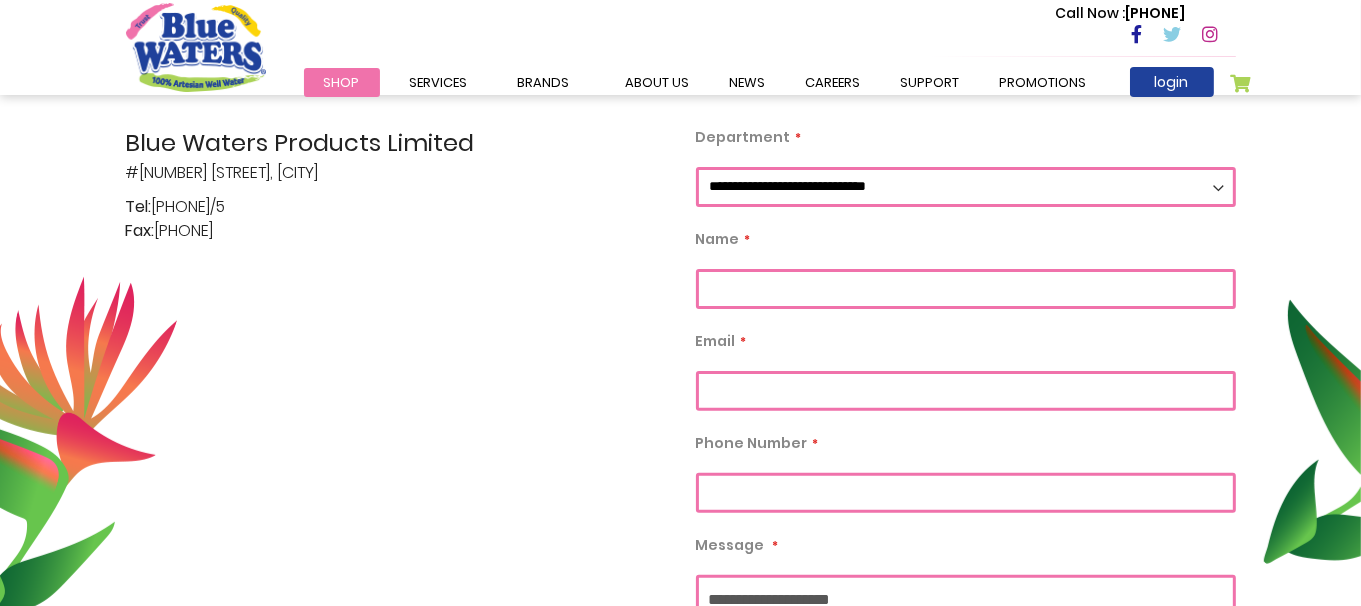 click on "Department" at bounding box center (966, 289) 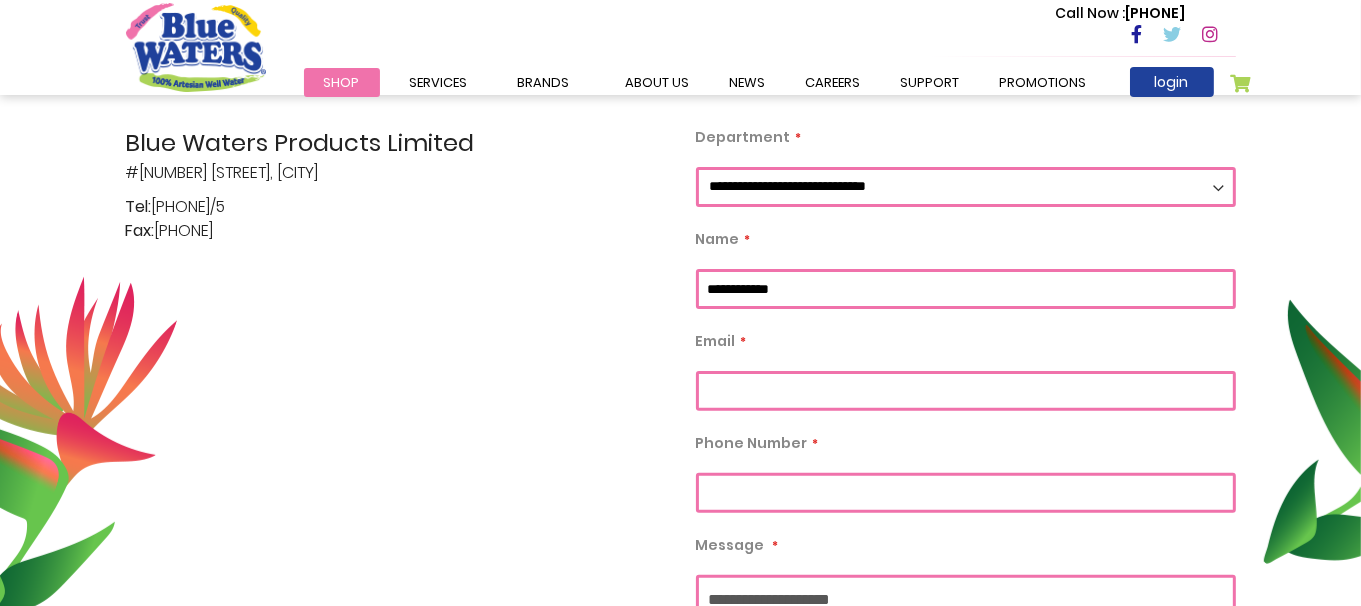 click on "Email" at bounding box center (966, 391) 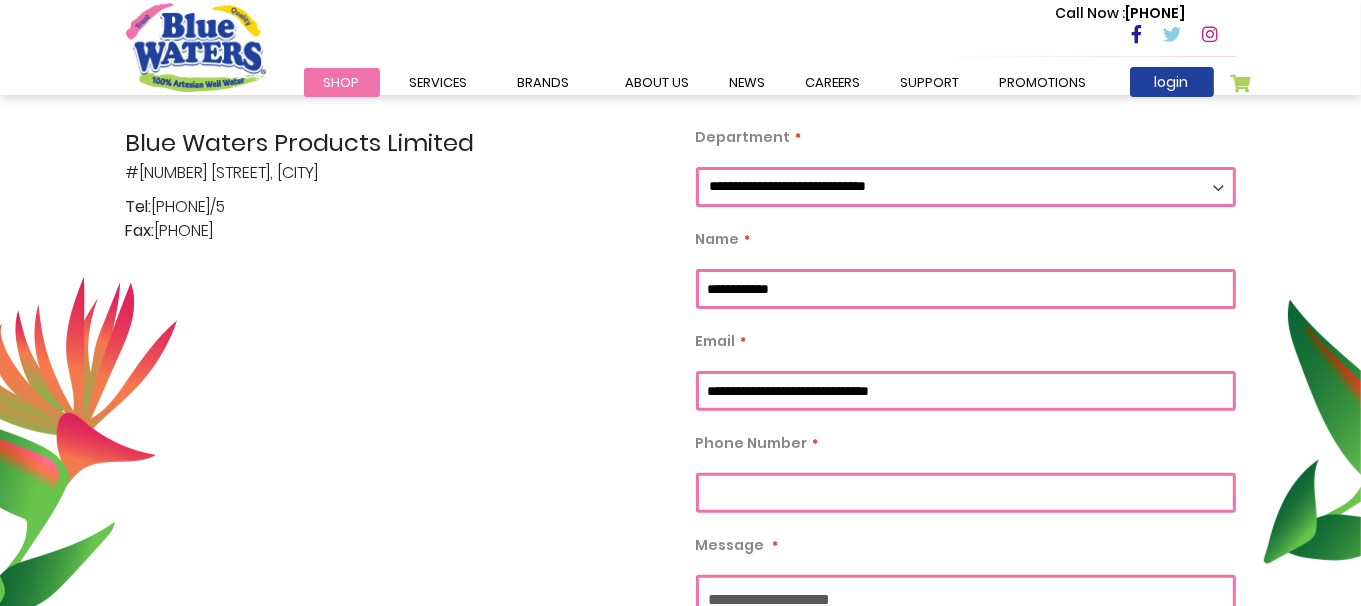 click on "Phone Number" at bounding box center [966, 493] 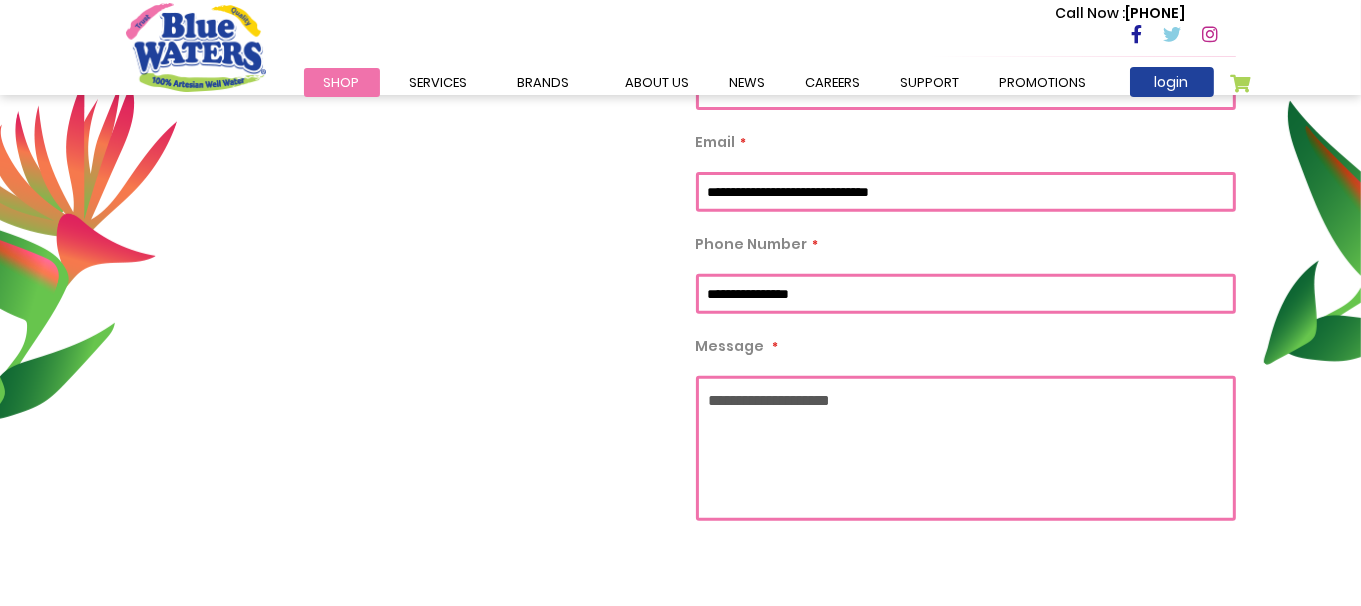 scroll, scrollTop: 800, scrollLeft: 0, axis: vertical 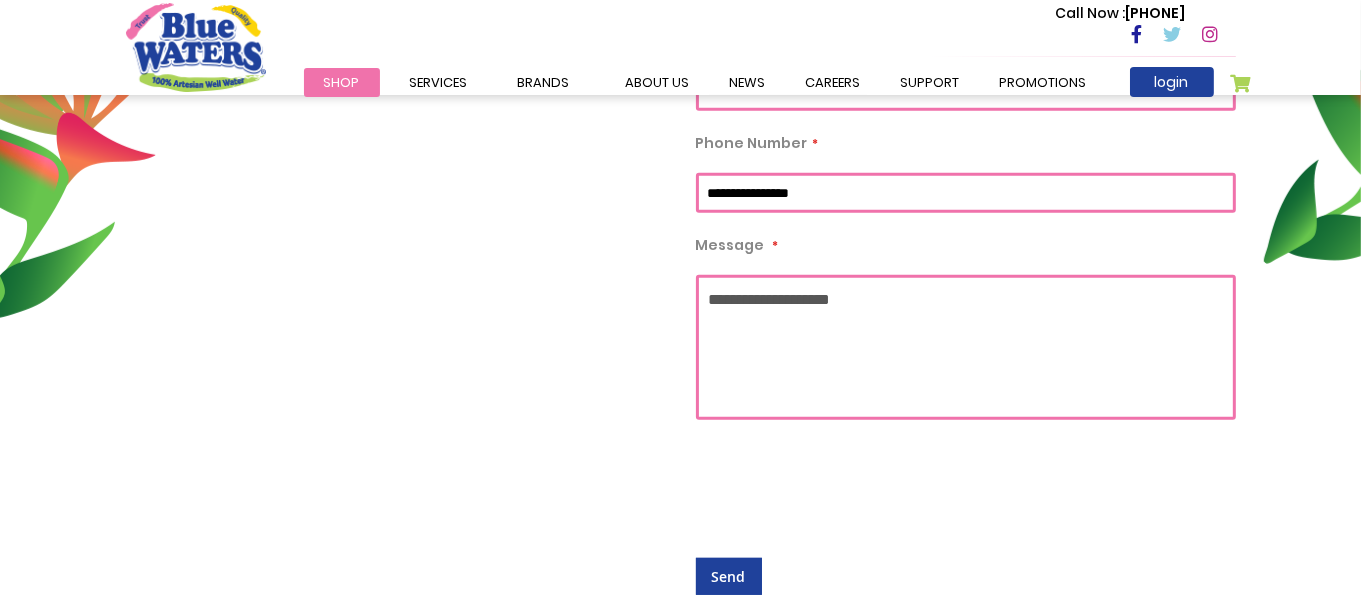 type on "**********" 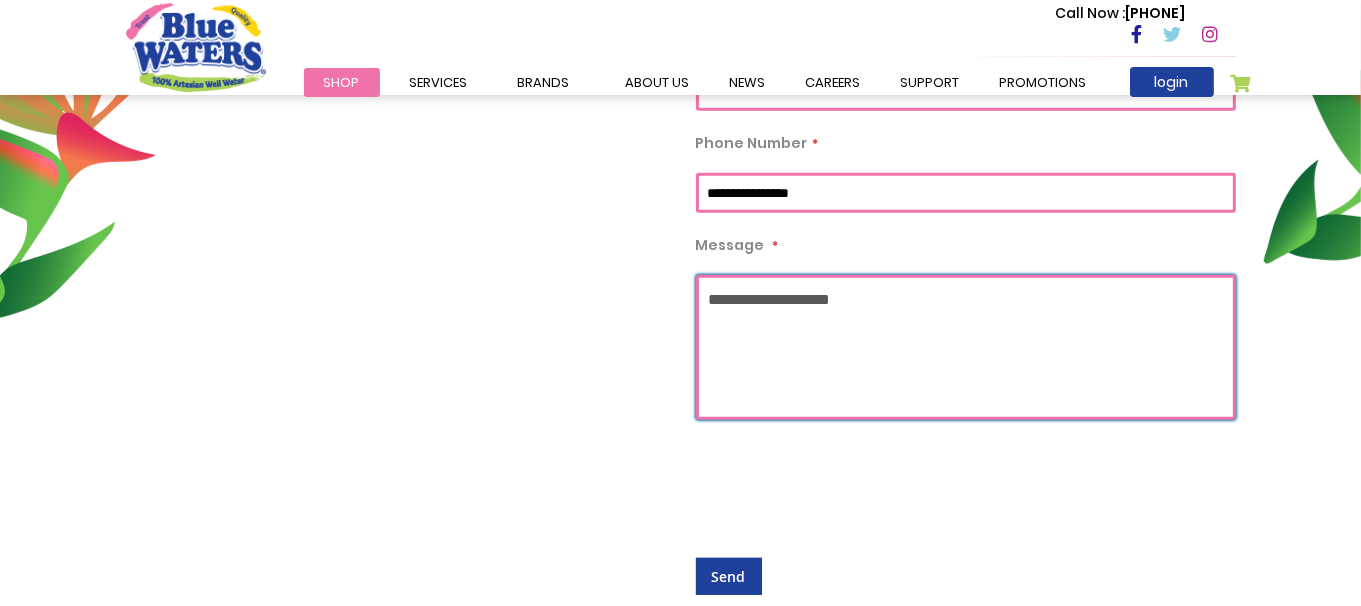 click on "Message" at bounding box center (966, 347) 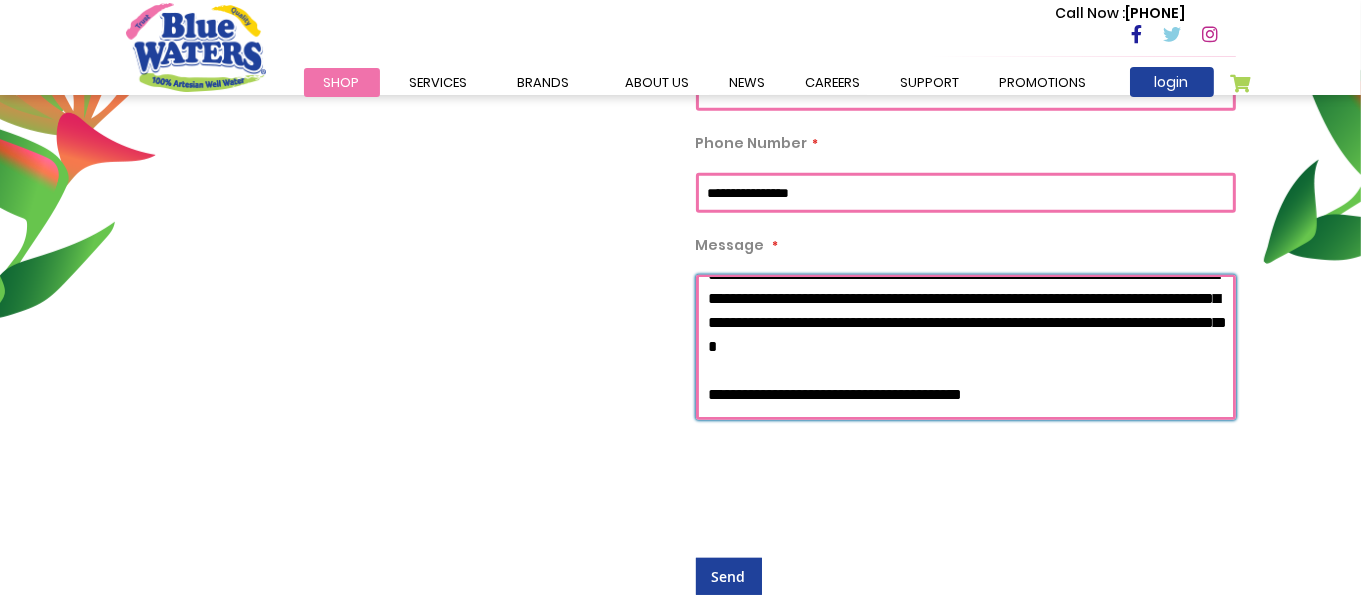 scroll, scrollTop: 0, scrollLeft: 0, axis: both 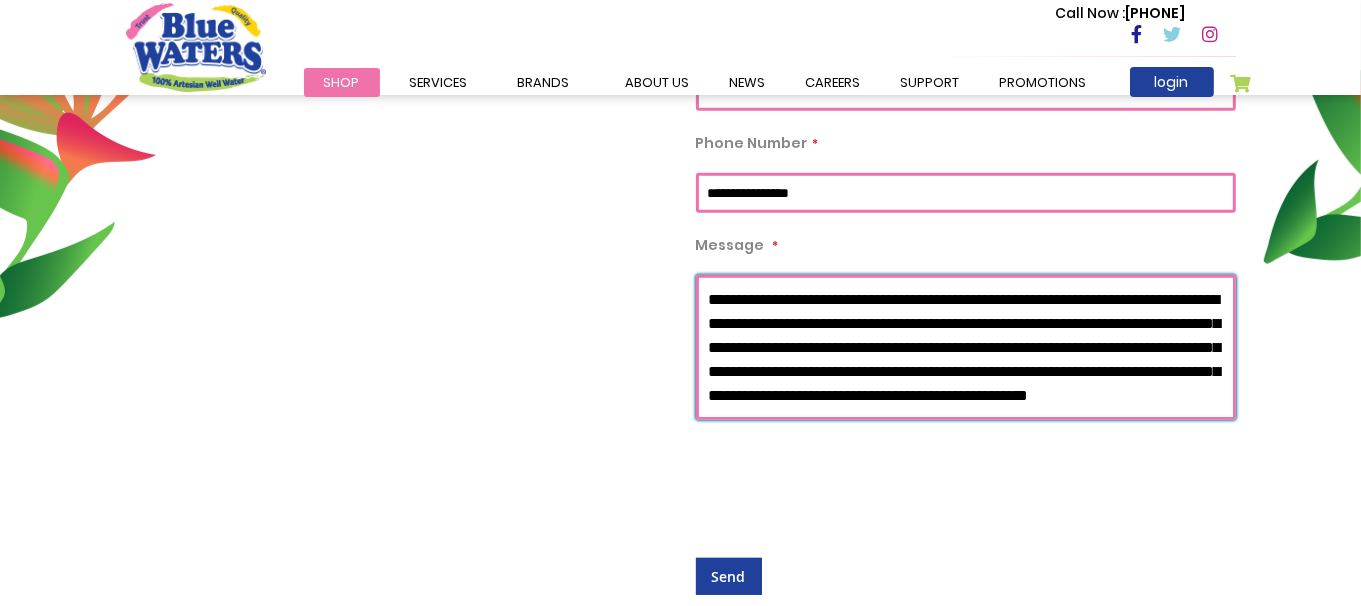 drag, startPoint x: 784, startPoint y: 300, endPoint x: 721, endPoint y: 290, distance: 63.788715 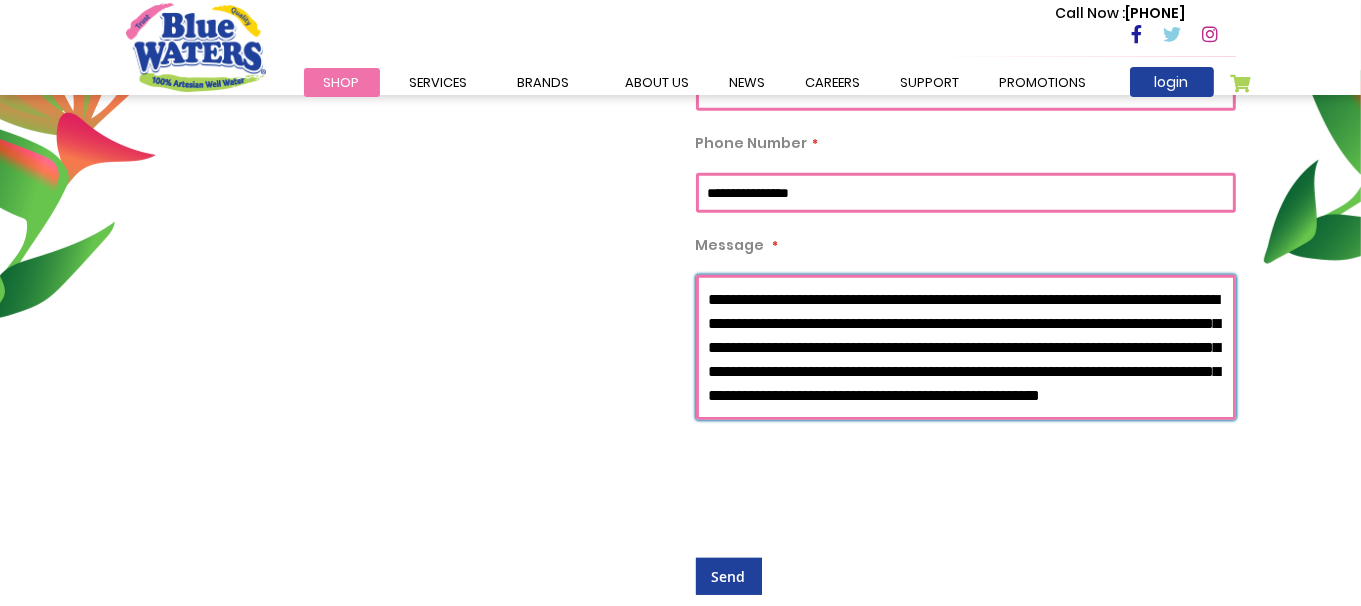 click on "**********" at bounding box center (966, 347) 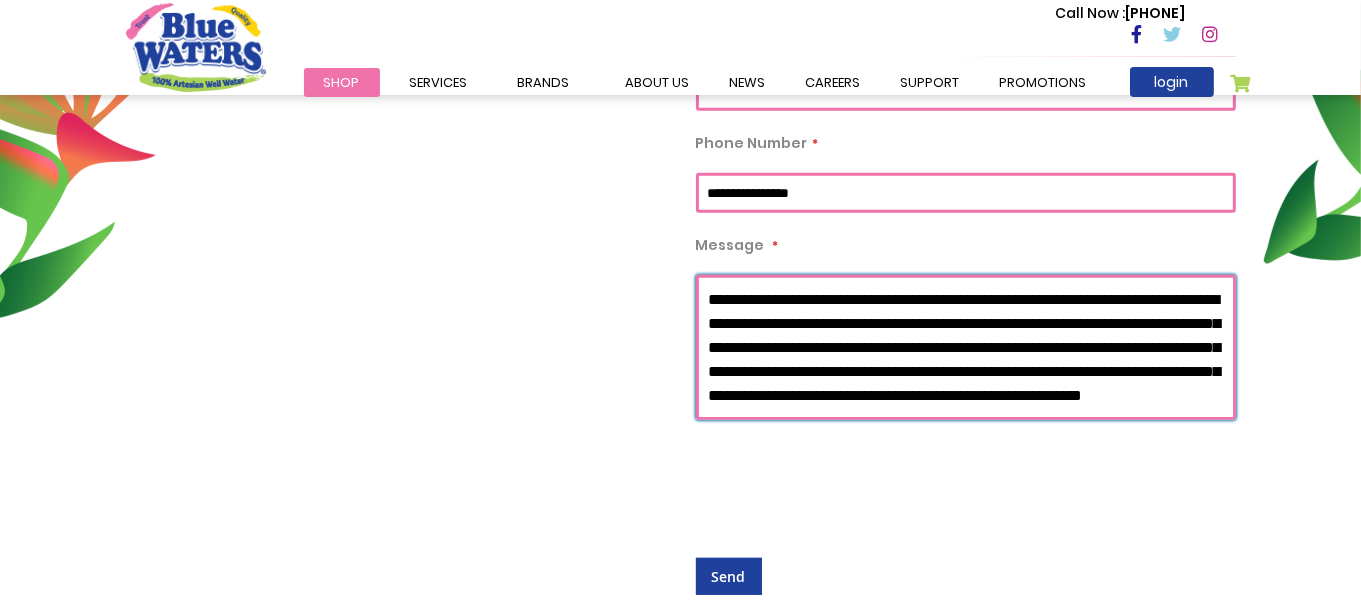 drag, startPoint x: 1037, startPoint y: 319, endPoint x: 838, endPoint y: 352, distance: 201.71762 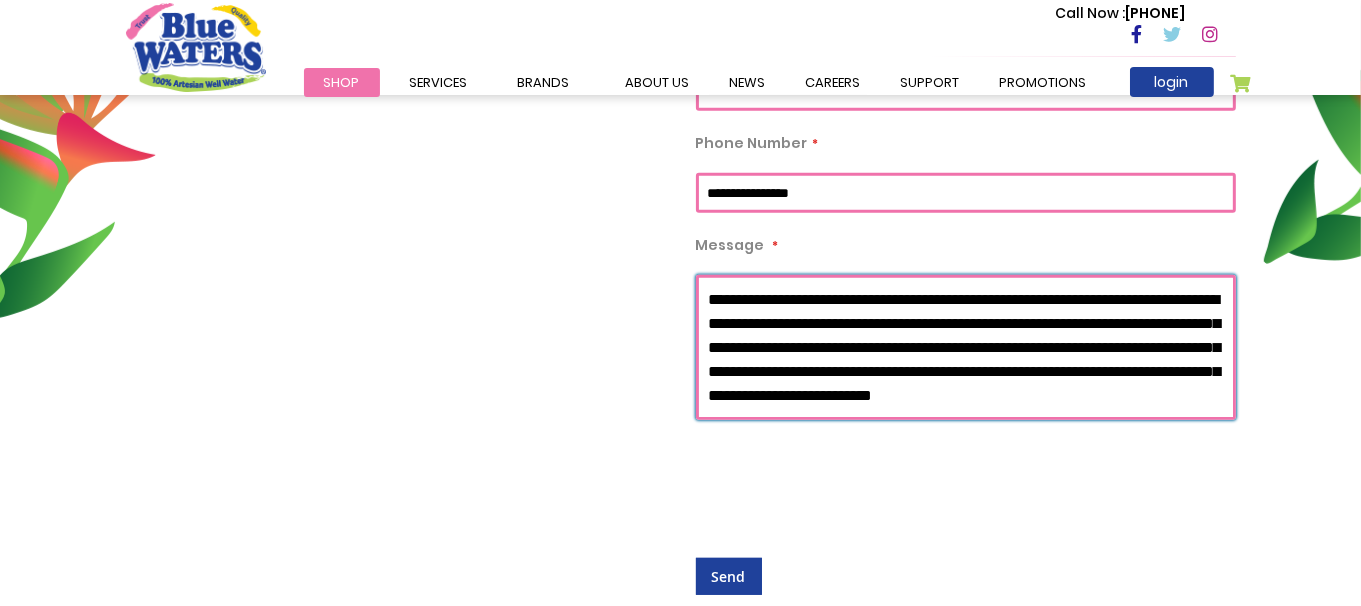 click on "**********" at bounding box center (966, 347) 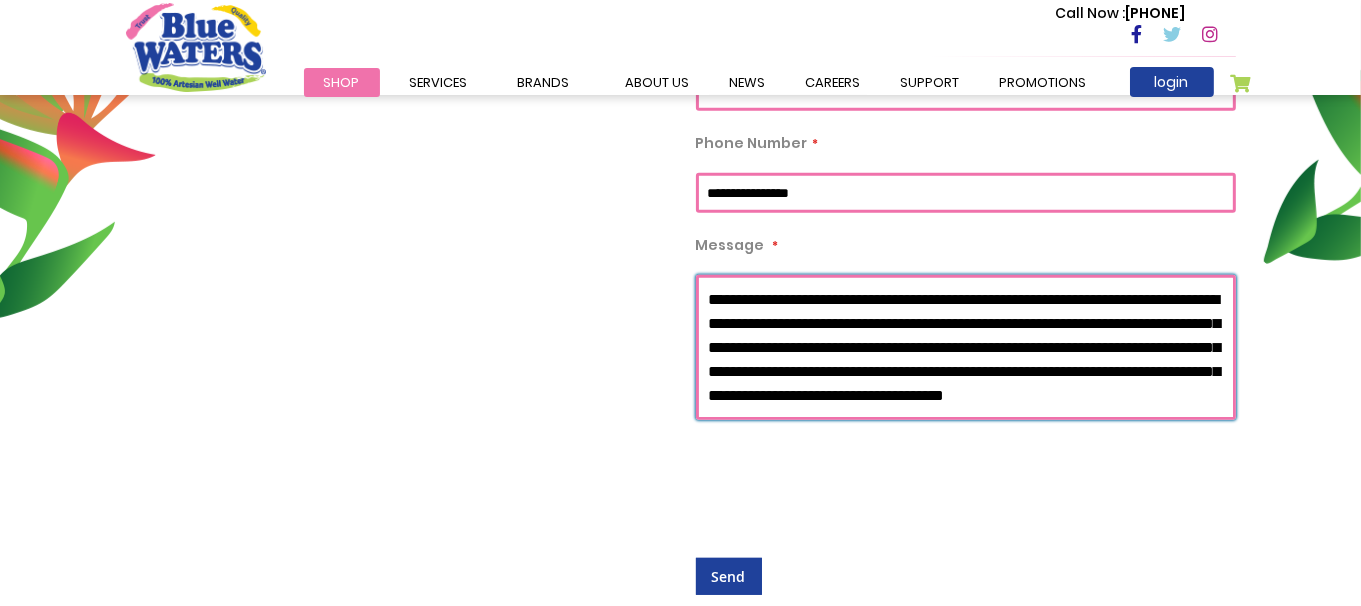 drag, startPoint x: 1083, startPoint y: 346, endPoint x: 815, endPoint y: 383, distance: 270.54205 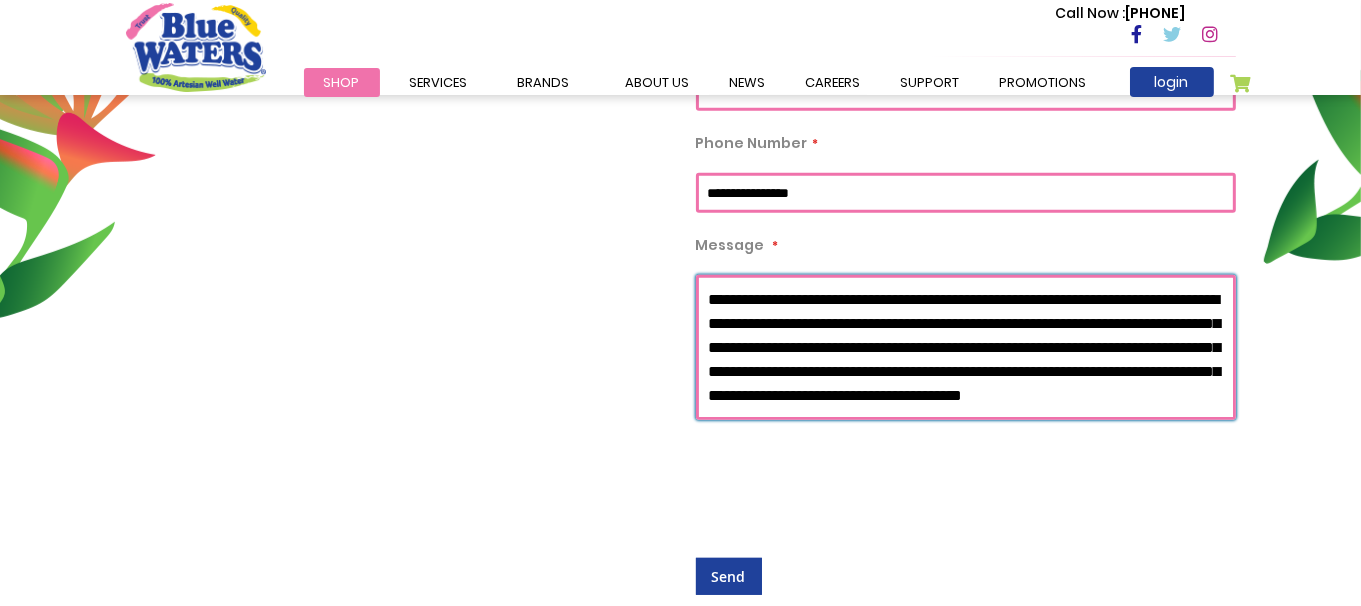 scroll, scrollTop: 100, scrollLeft: 0, axis: vertical 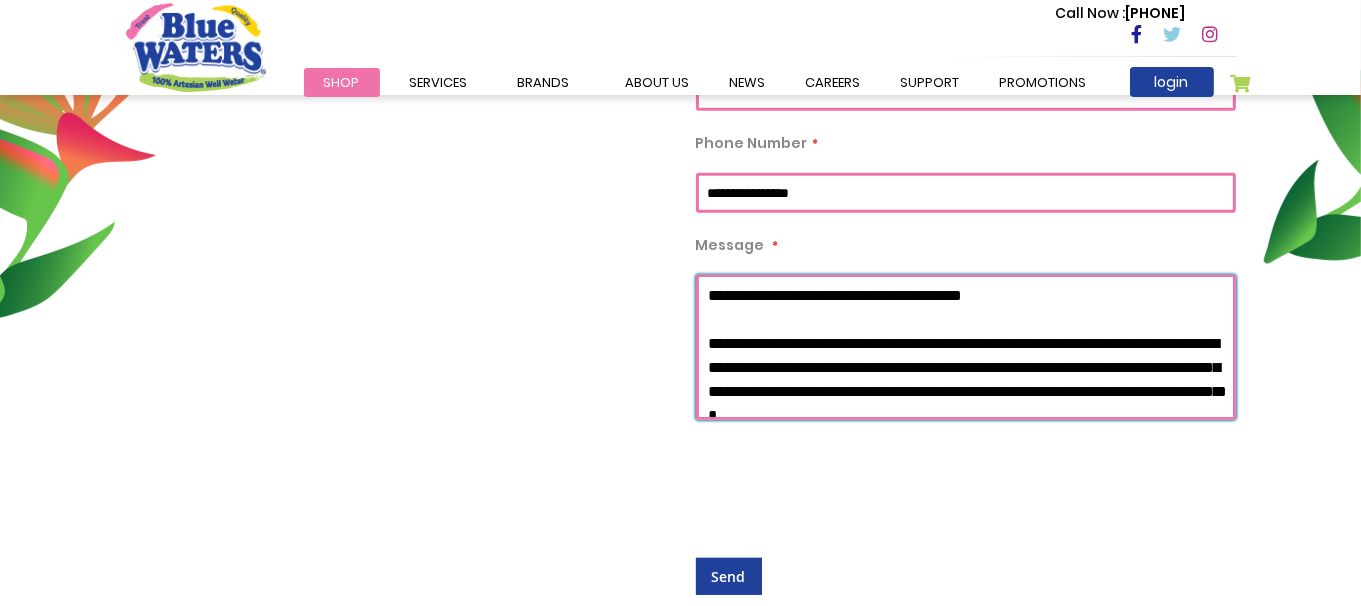 click on "**********" at bounding box center (966, 347) 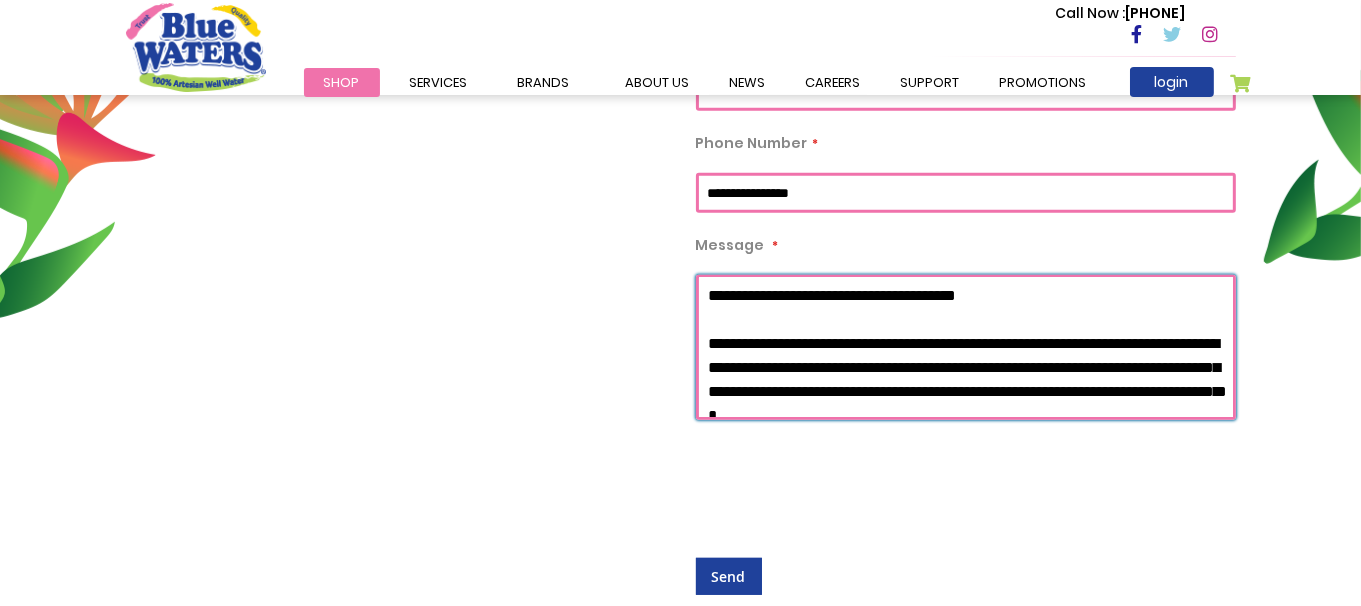 click on "**********" at bounding box center [966, 347] 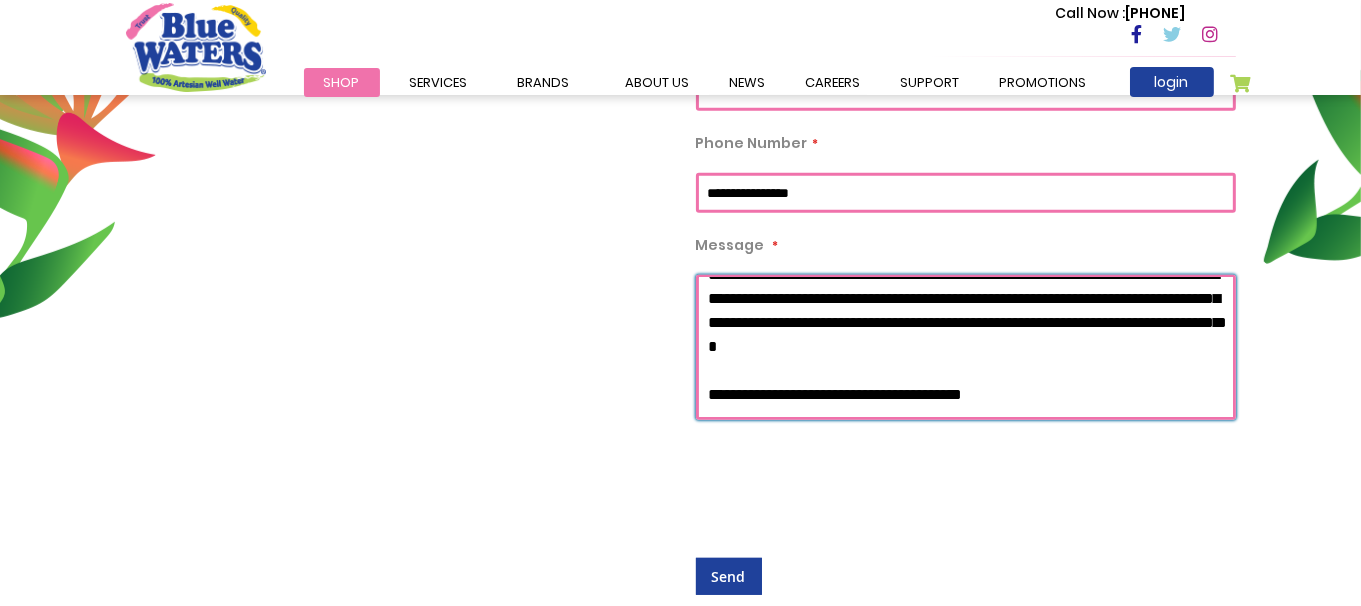 scroll, scrollTop: 240, scrollLeft: 0, axis: vertical 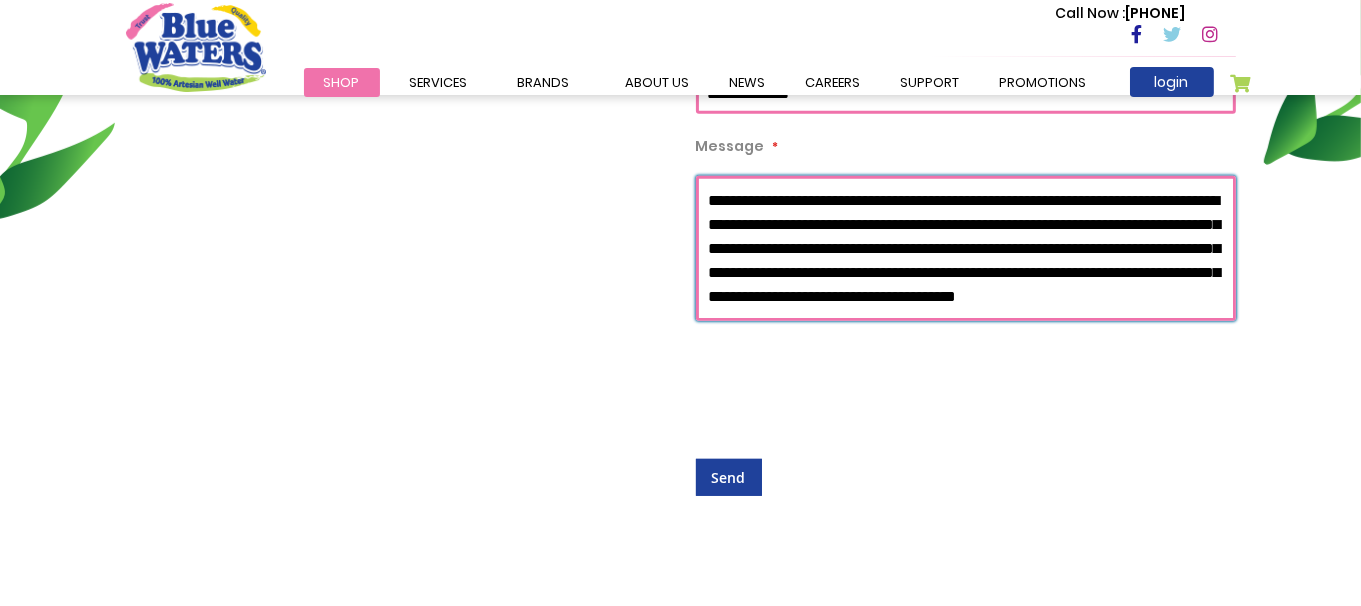 type on "**********" 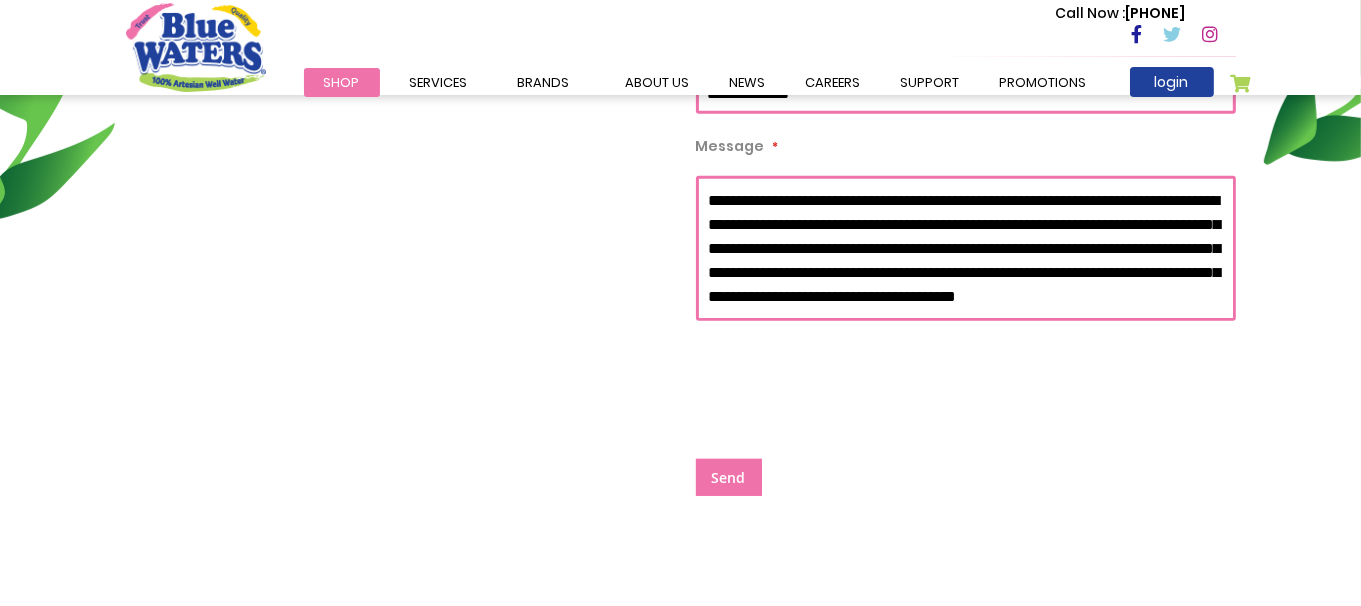 click on "Send" at bounding box center [729, 477] 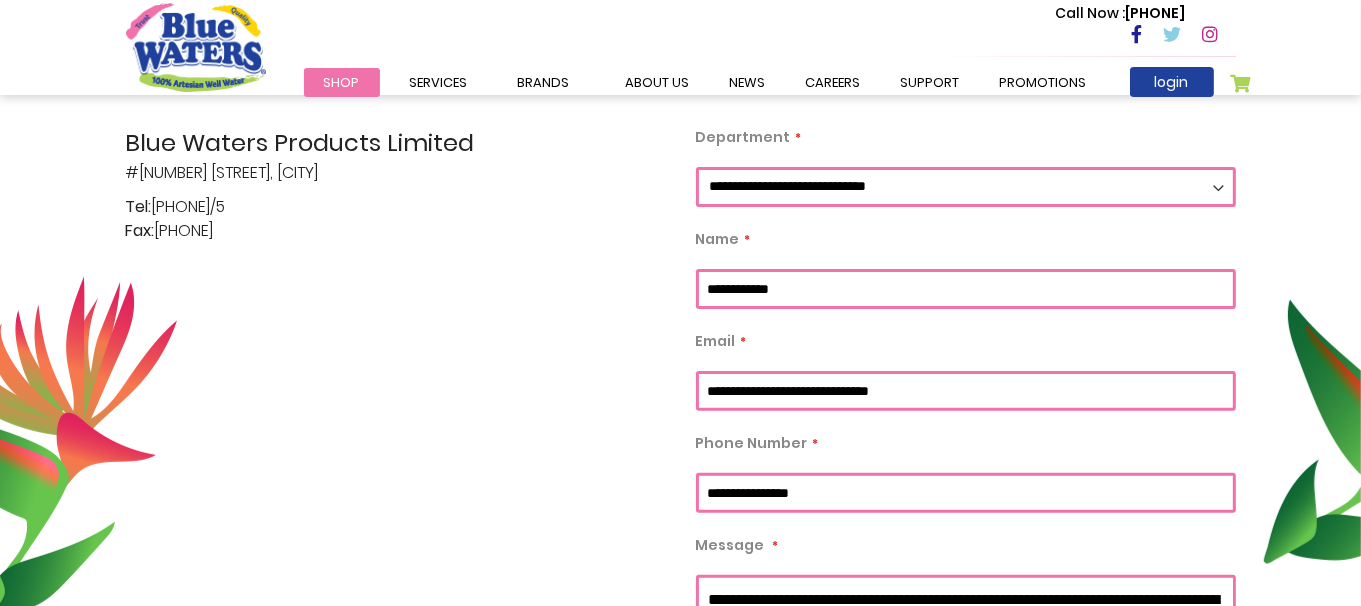 scroll, scrollTop: 199, scrollLeft: 0, axis: vertical 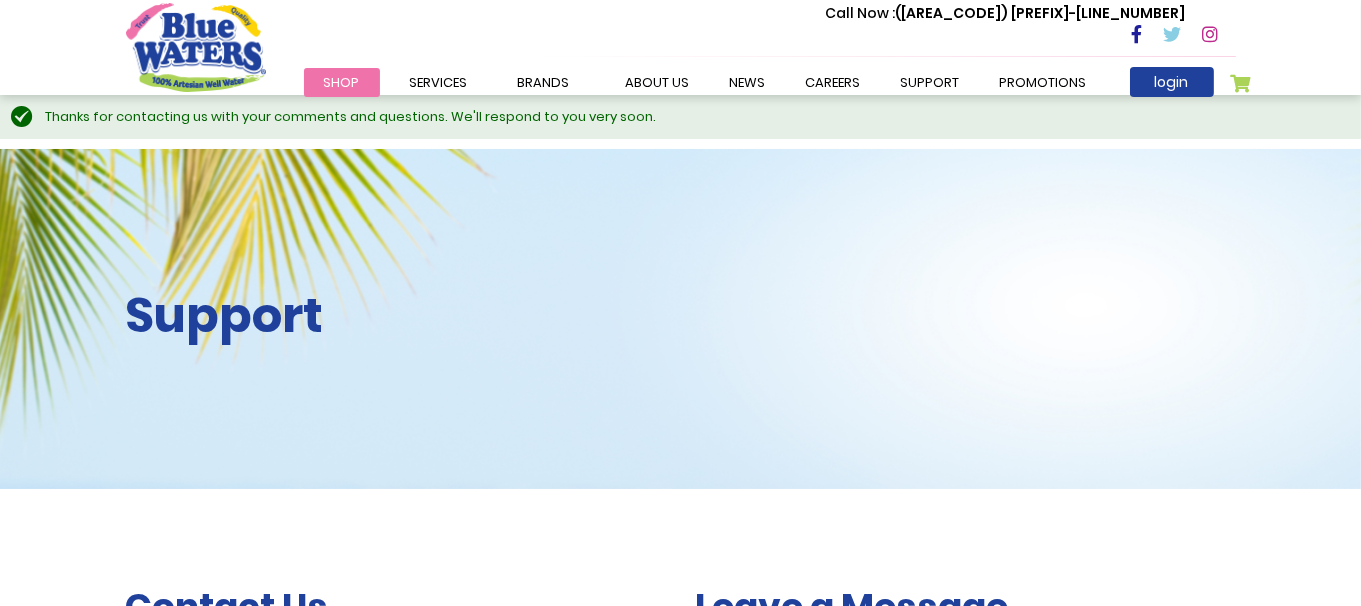 click at bounding box center (196, 47) 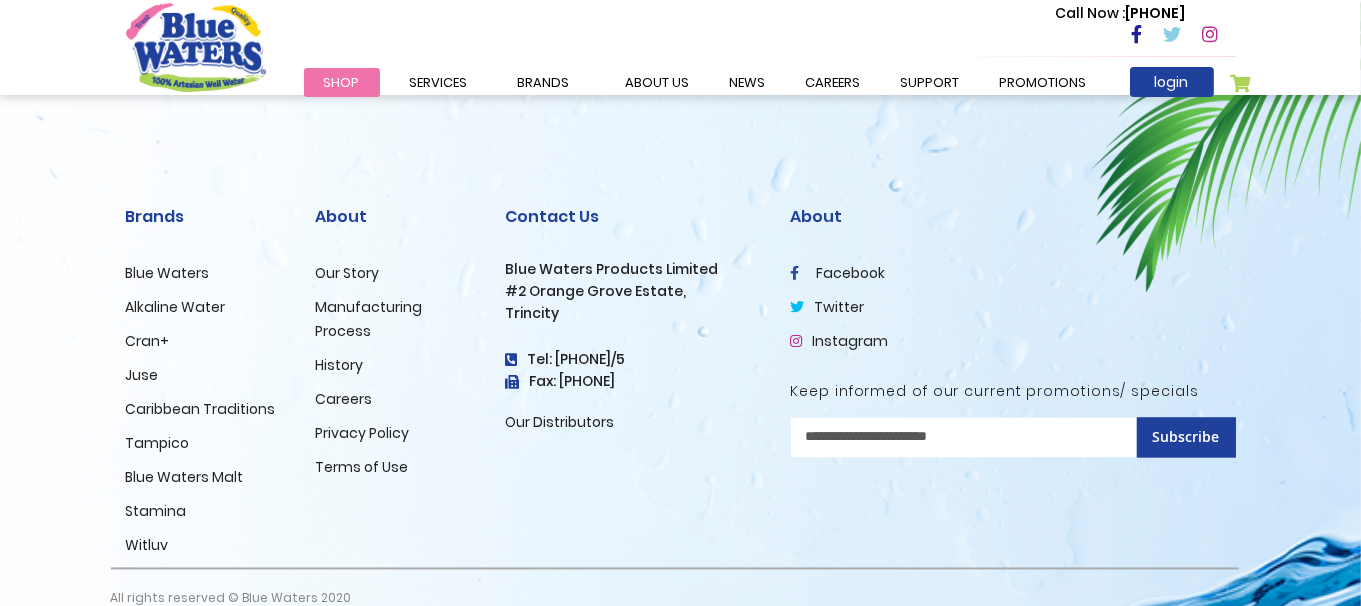scroll, scrollTop: 3446, scrollLeft: 0, axis: vertical 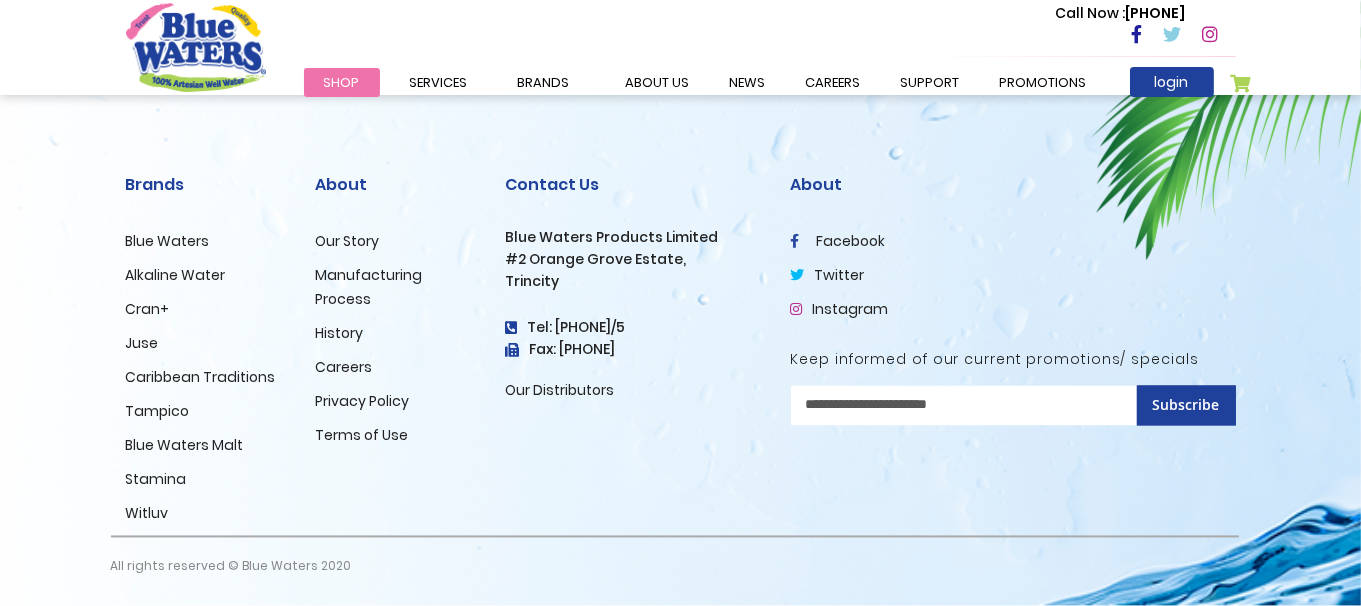 click on "Witluv" at bounding box center [147, 514] 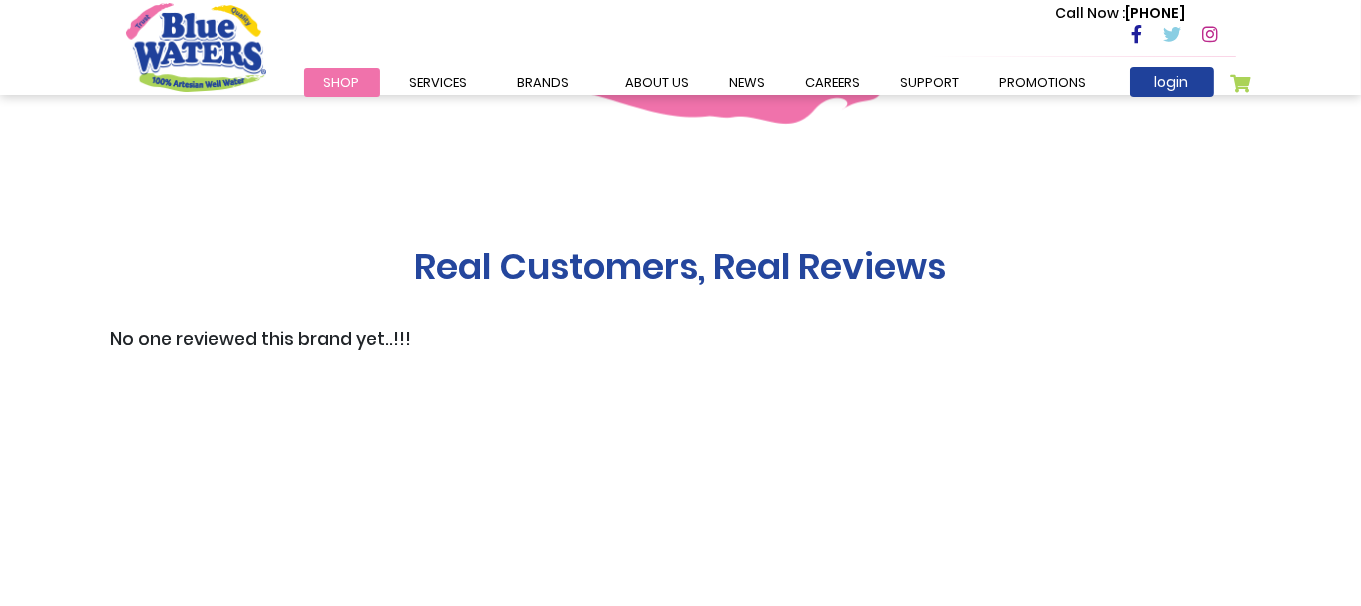 scroll, scrollTop: 2000, scrollLeft: 0, axis: vertical 